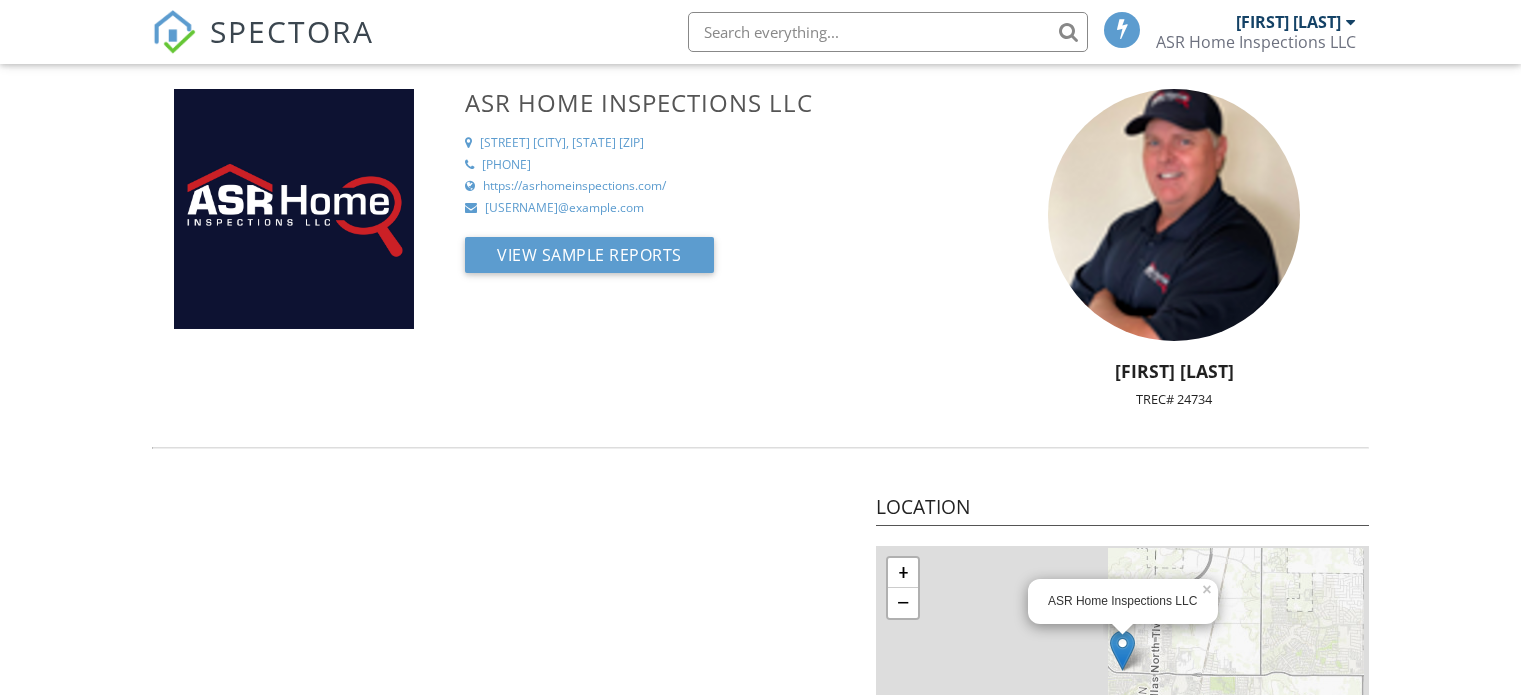 scroll, scrollTop: 0, scrollLeft: 0, axis: both 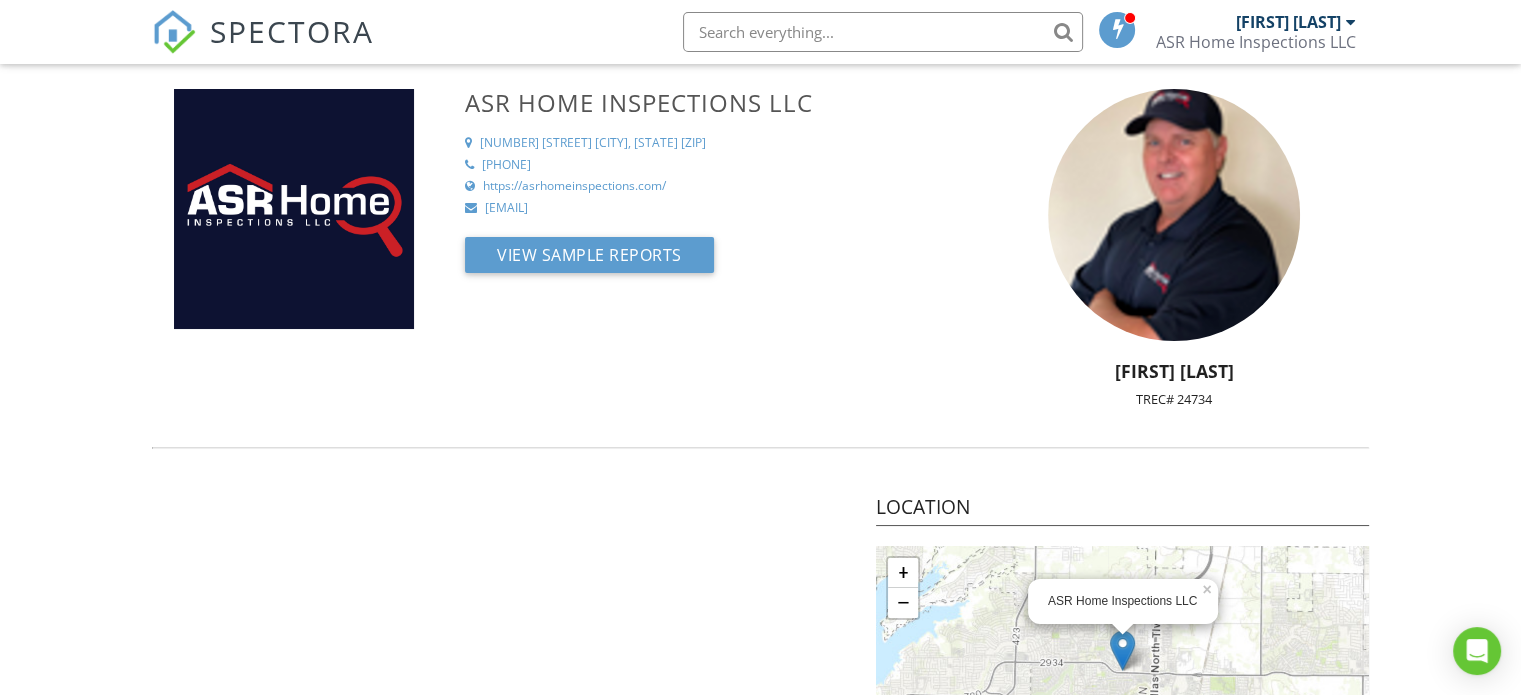 click at bounding box center (174, 32) 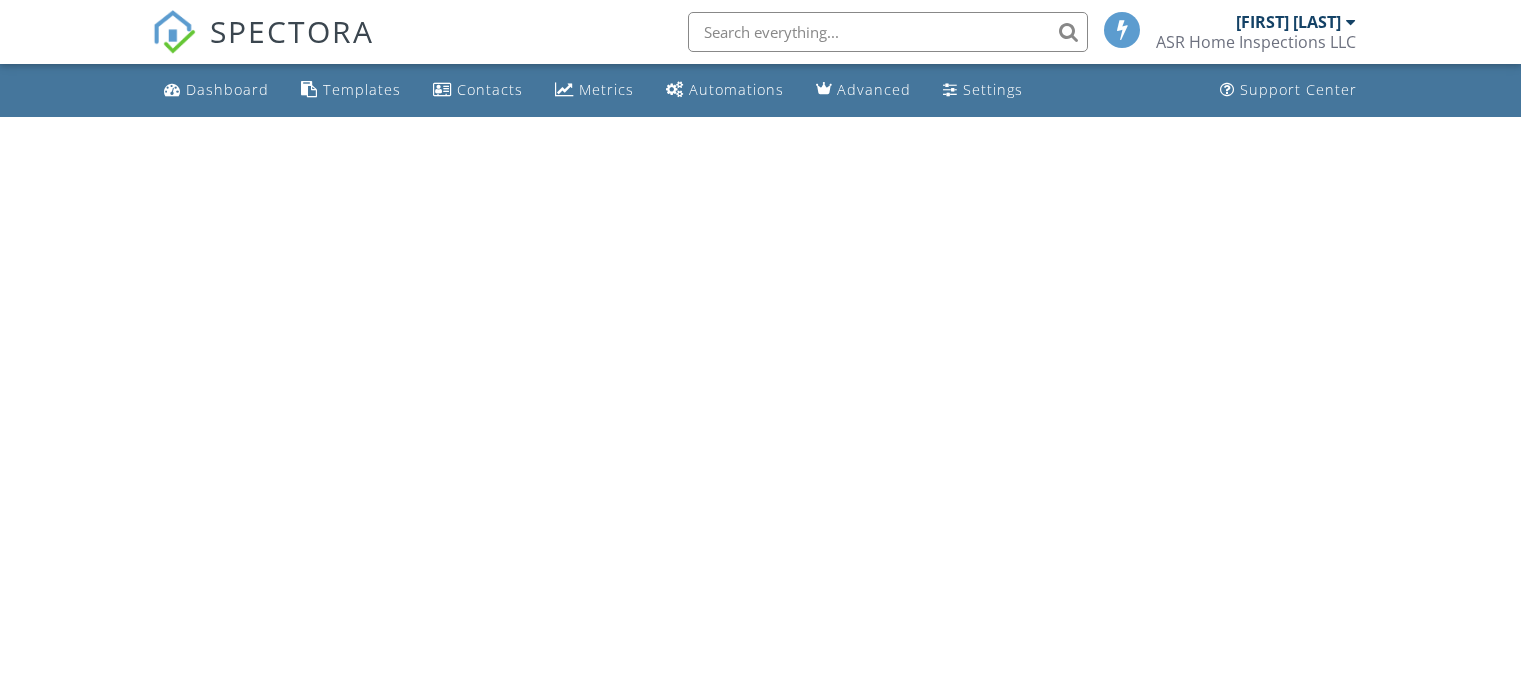 scroll, scrollTop: 0, scrollLeft: 0, axis: both 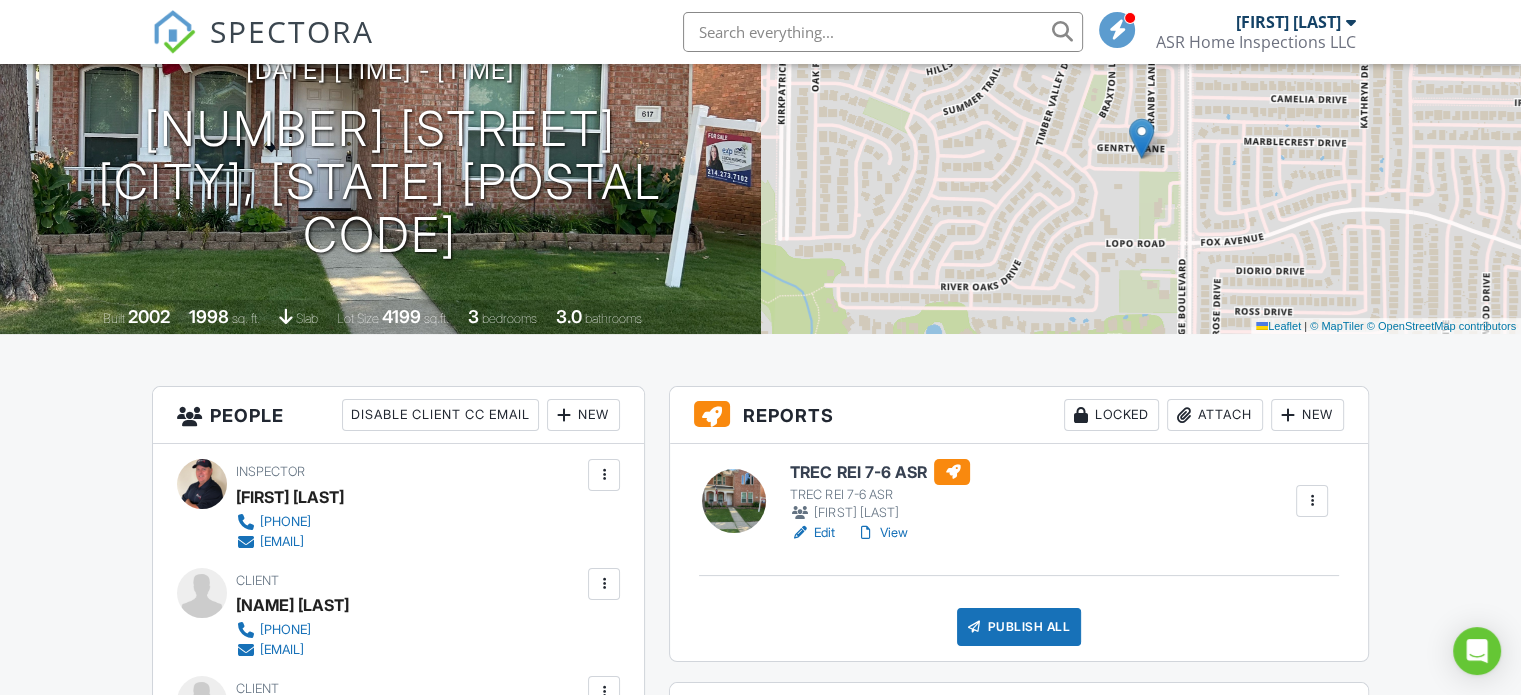 click on "View" at bounding box center [881, 533] 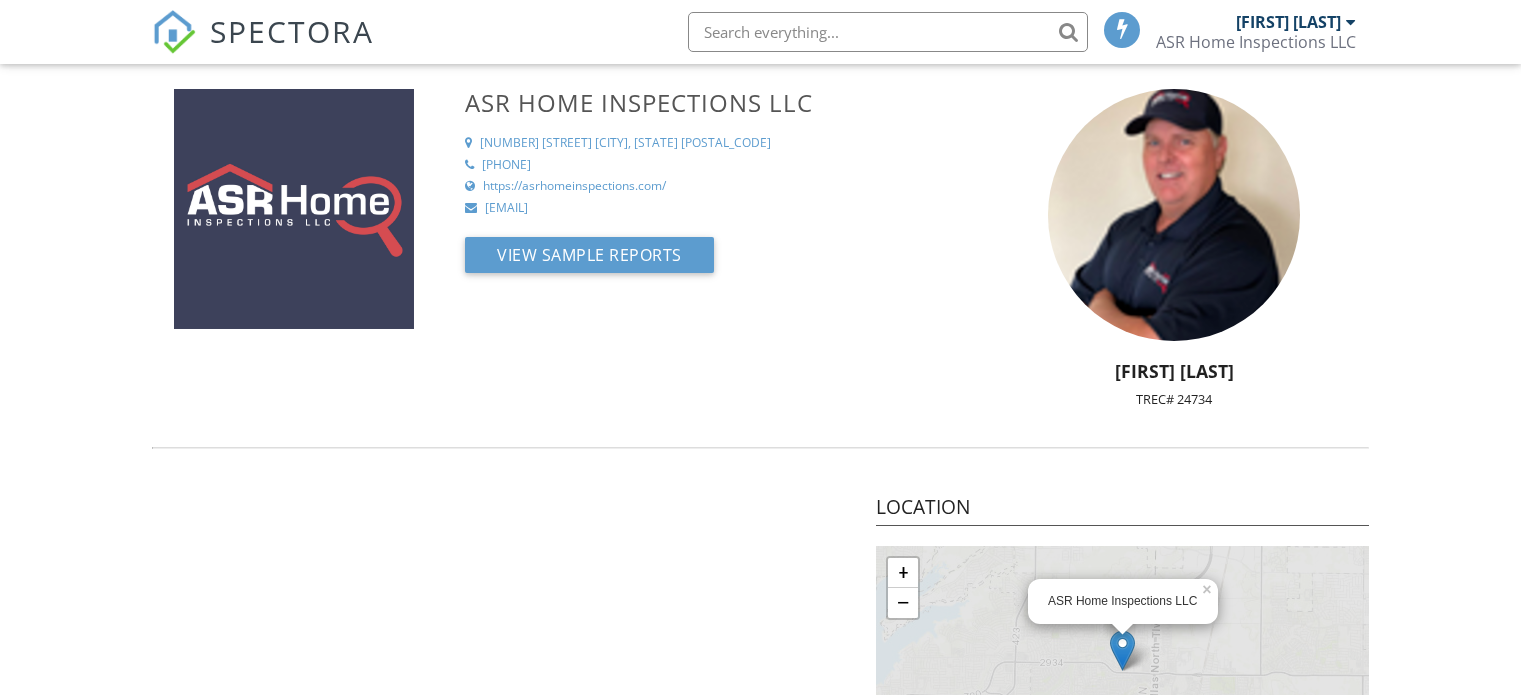scroll, scrollTop: 0, scrollLeft: 0, axis: both 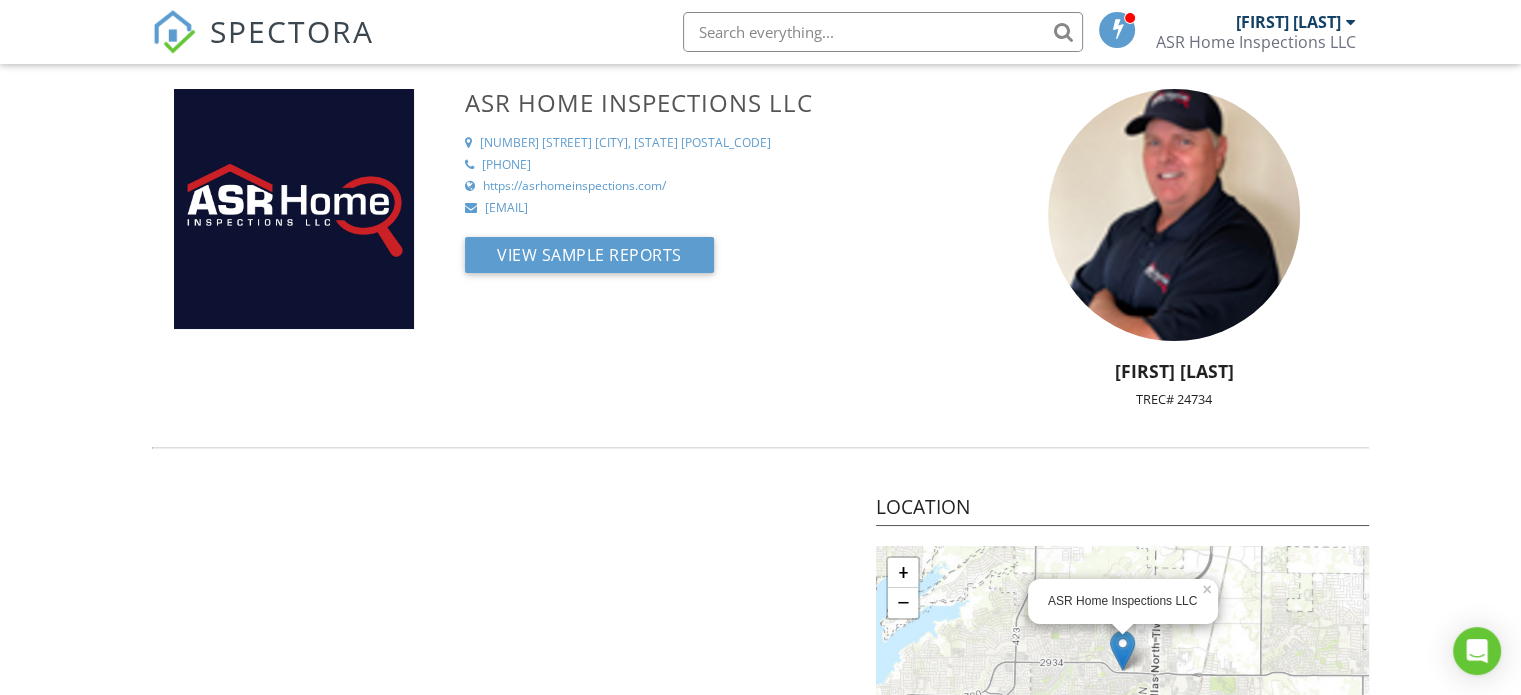 click at bounding box center [174, 32] 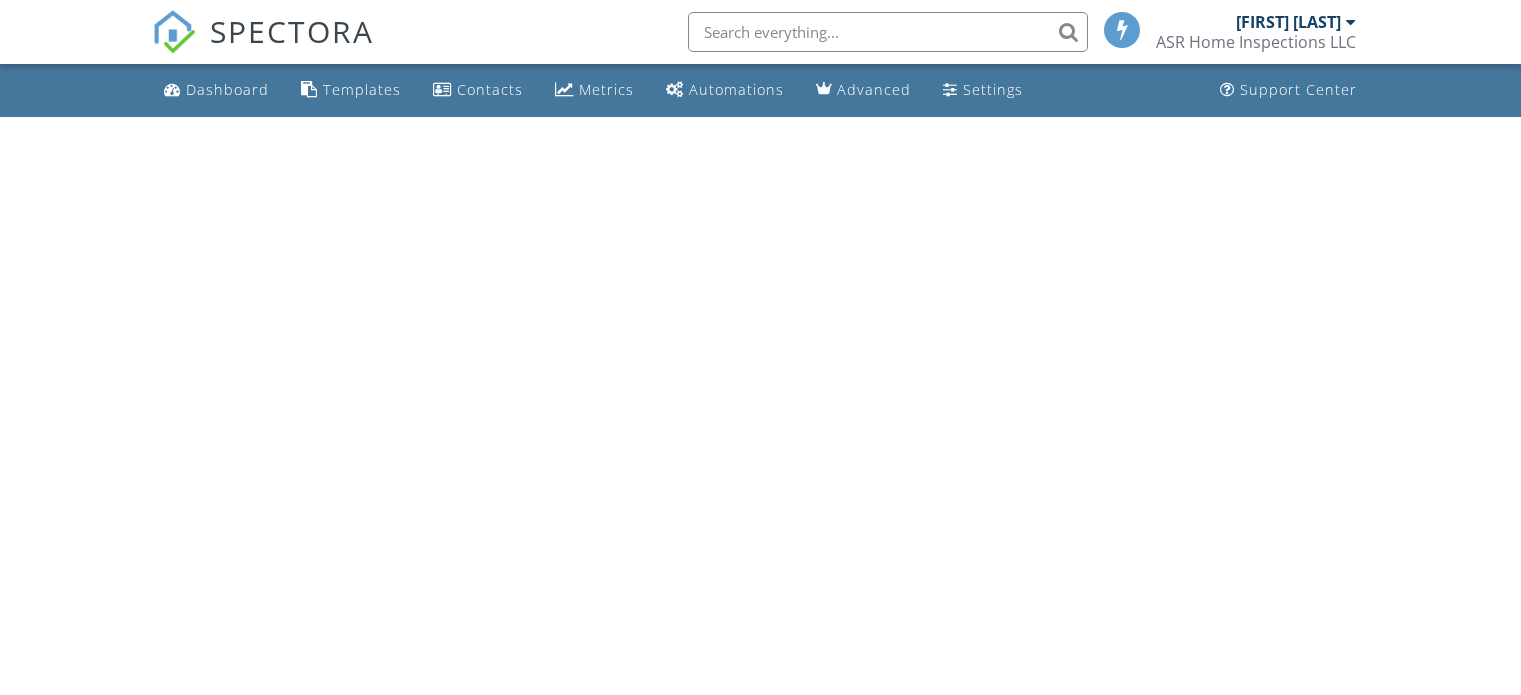 scroll, scrollTop: 0, scrollLeft: 0, axis: both 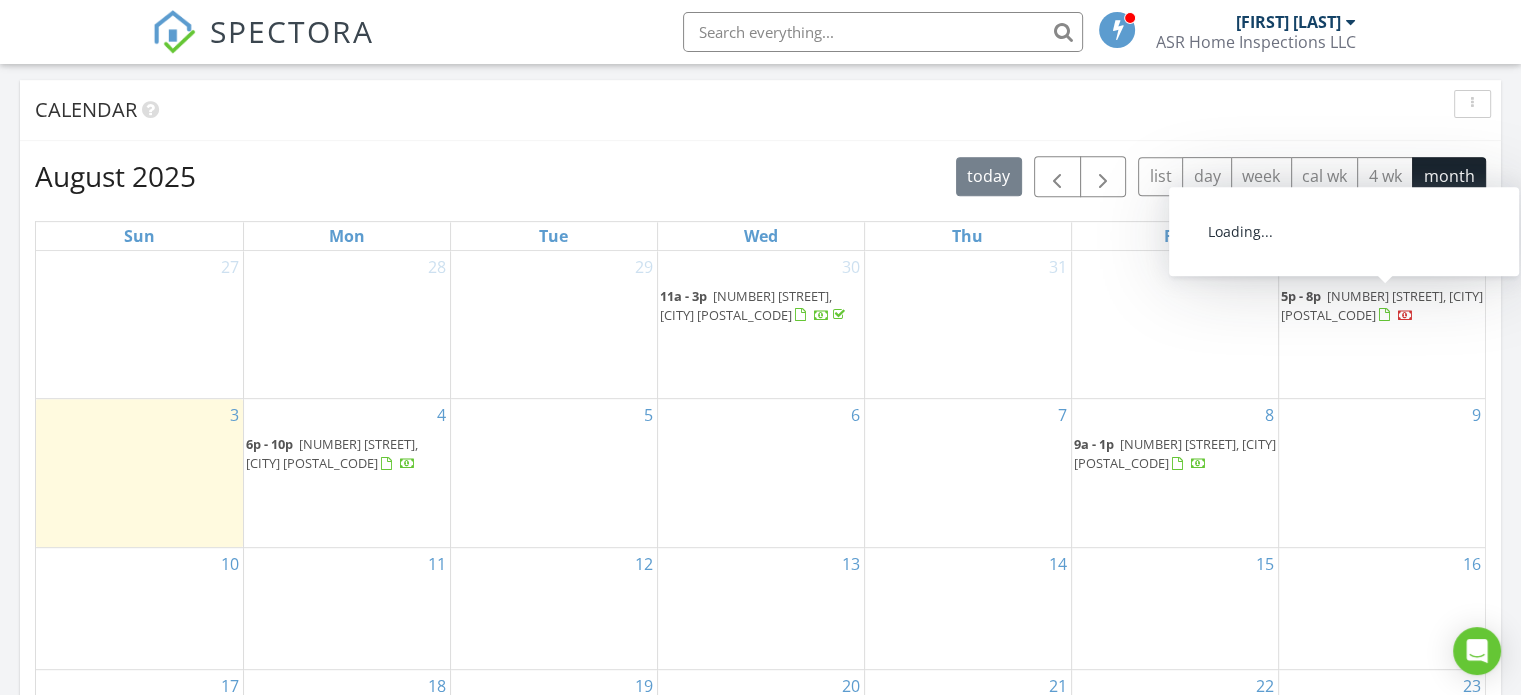 click on "617 Gentry Ln, Flower Mound 75028" at bounding box center [1382, 305] 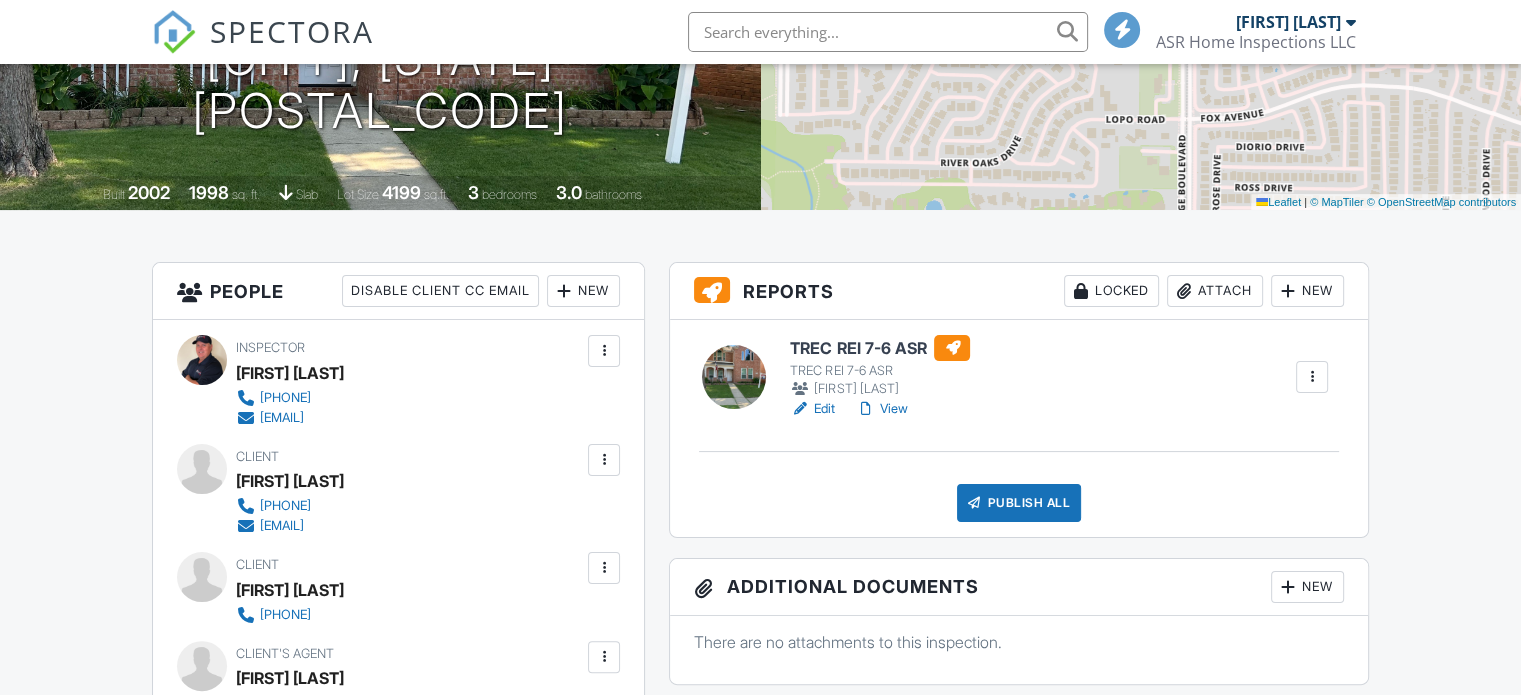 scroll, scrollTop: 400, scrollLeft: 0, axis: vertical 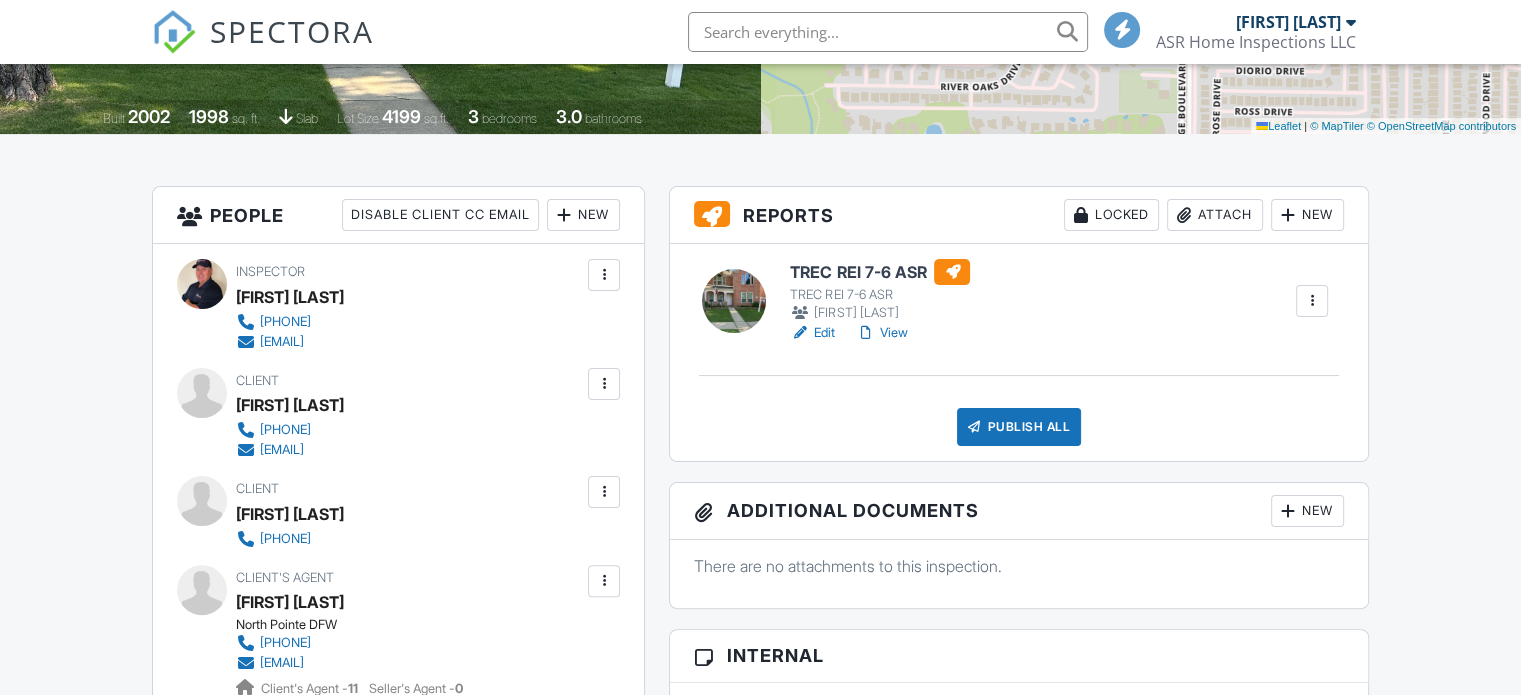 click on "View" at bounding box center (881, 333) 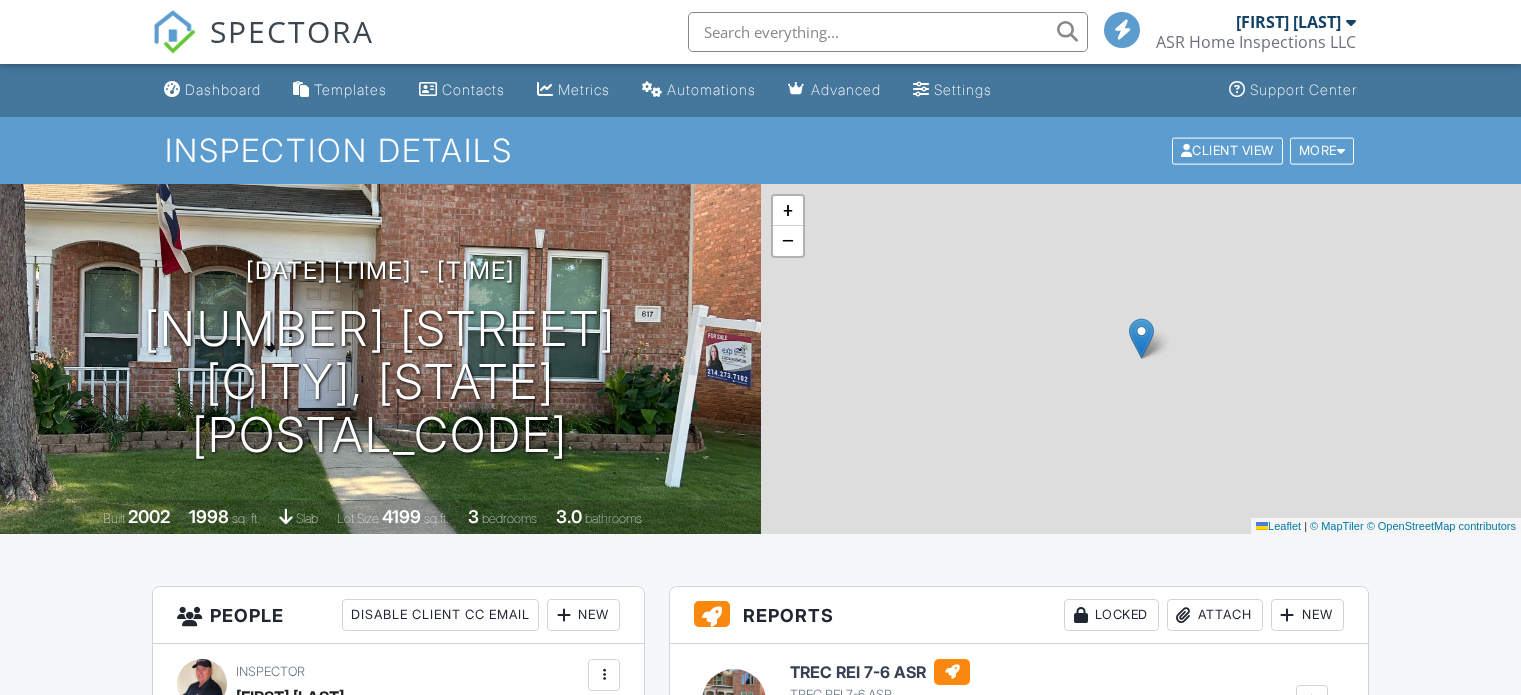 scroll, scrollTop: 300, scrollLeft: 0, axis: vertical 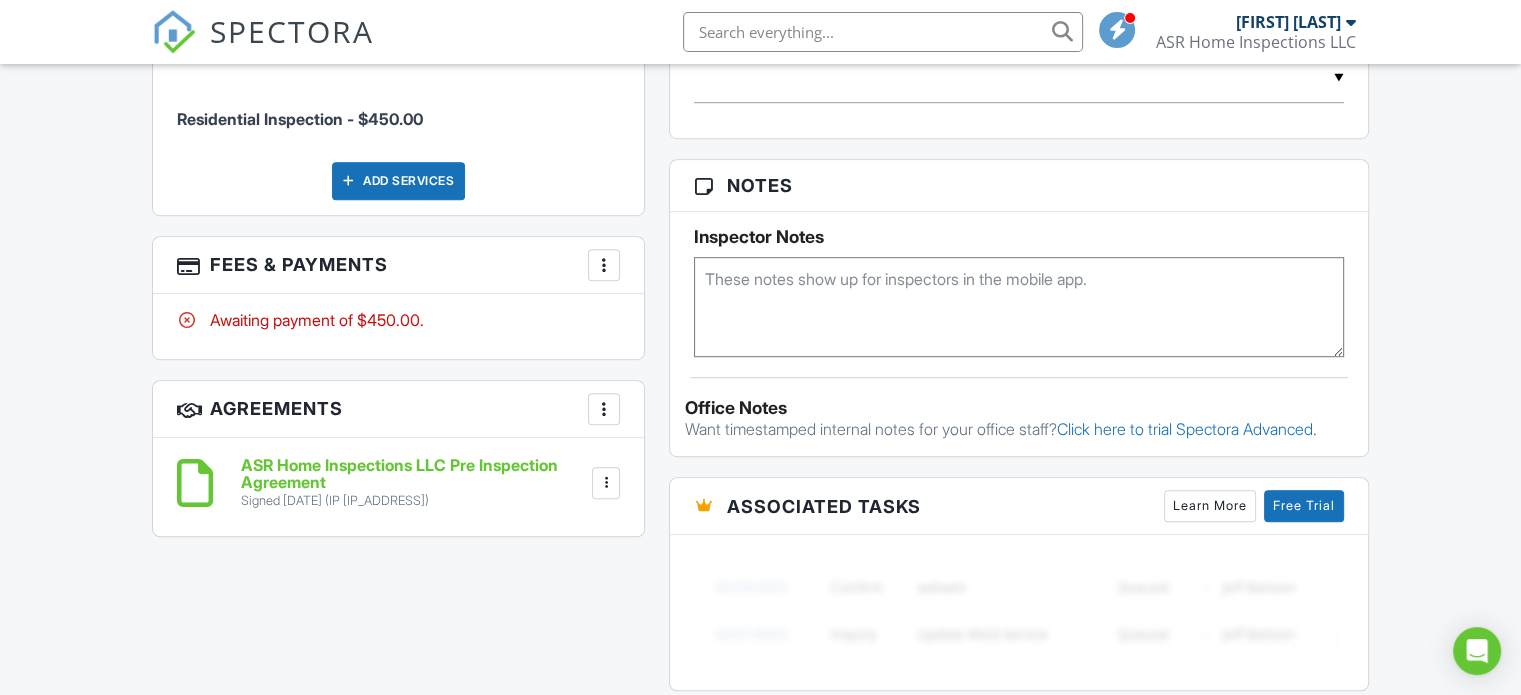 click at bounding box center [604, 265] 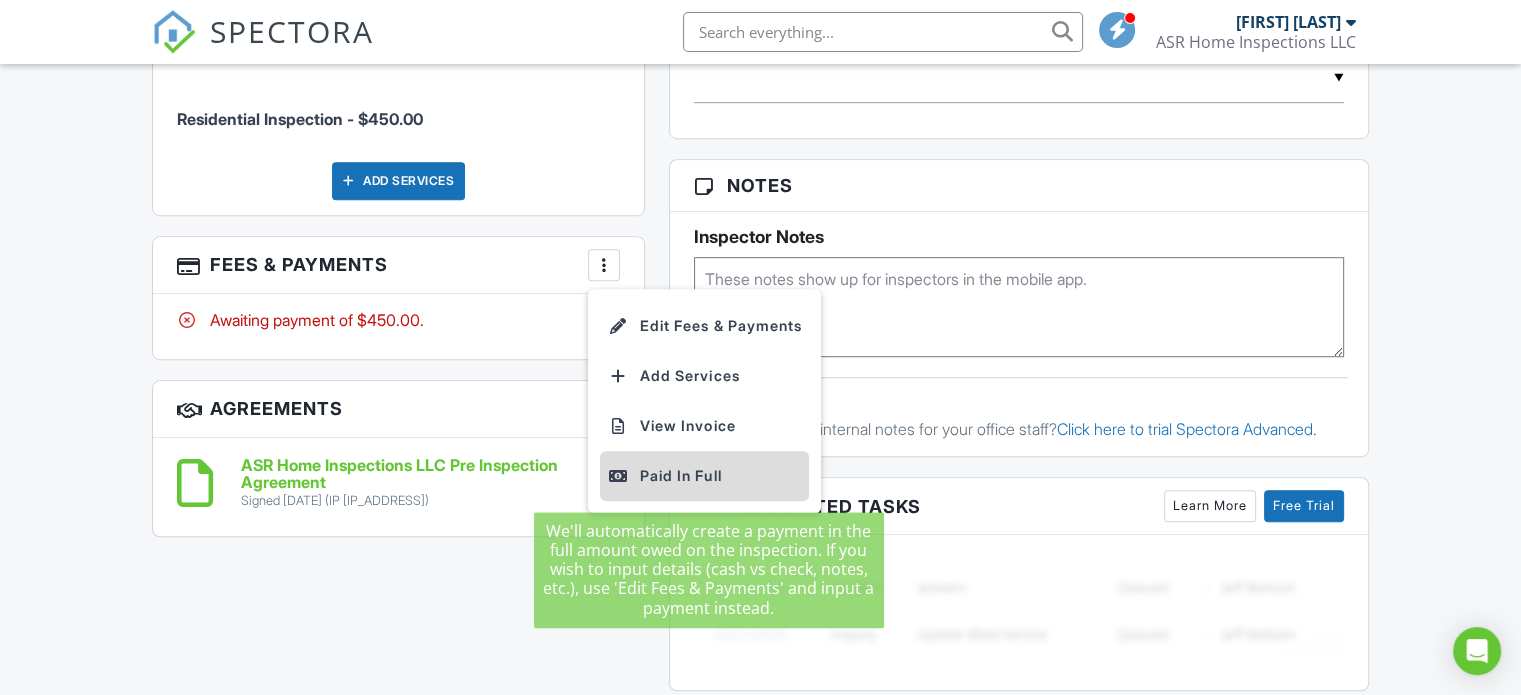 click on "Paid In Full" at bounding box center (704, 476) 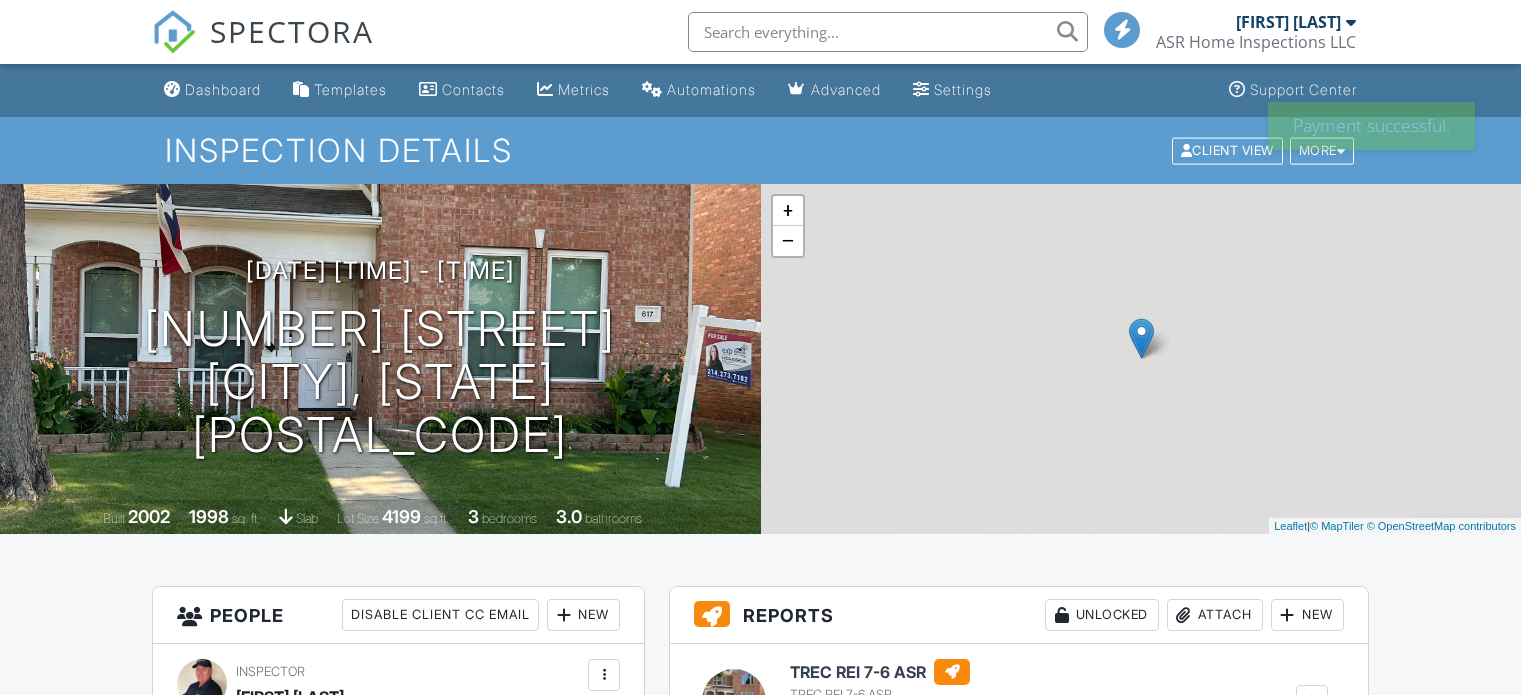 scroll, scrollTop: 229, scrollLeft: 0, axis: vertical 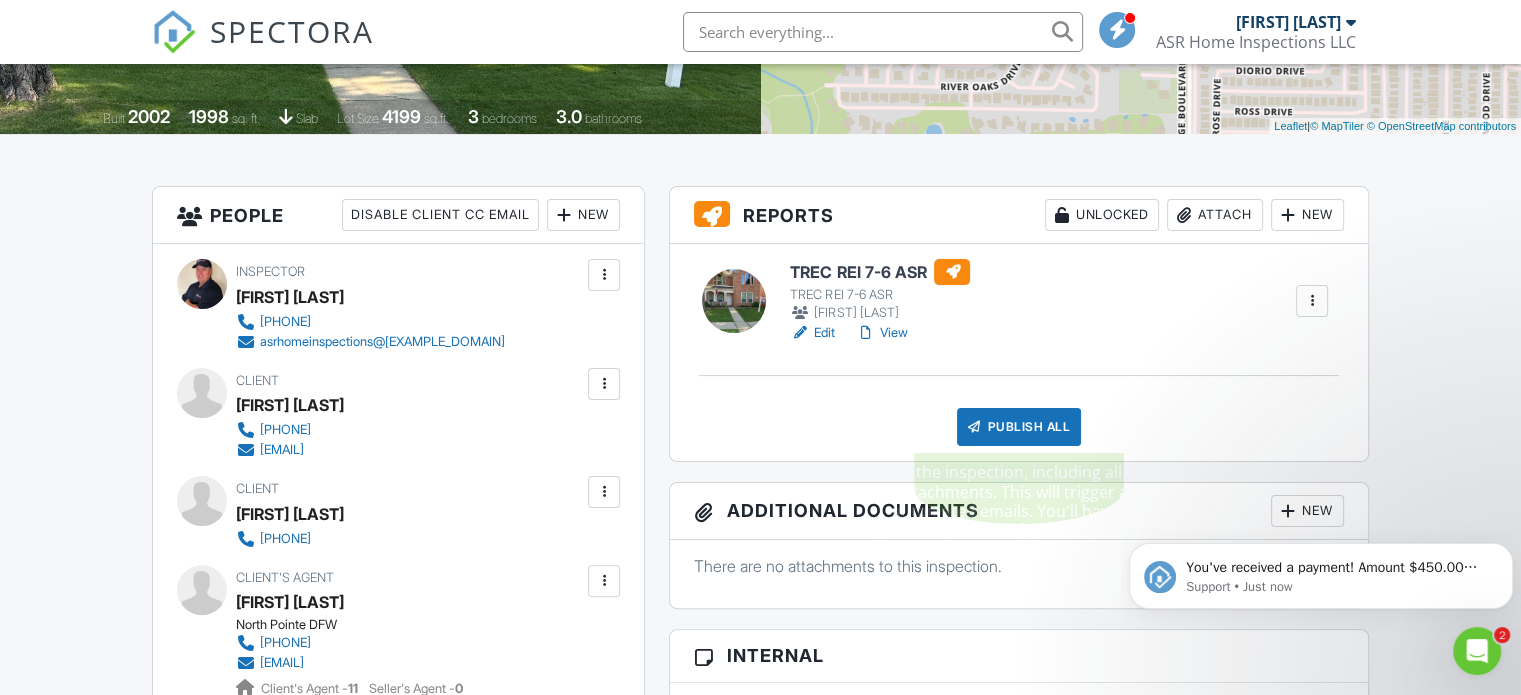 click on "Publish All" at bounding box center (1019, 427) 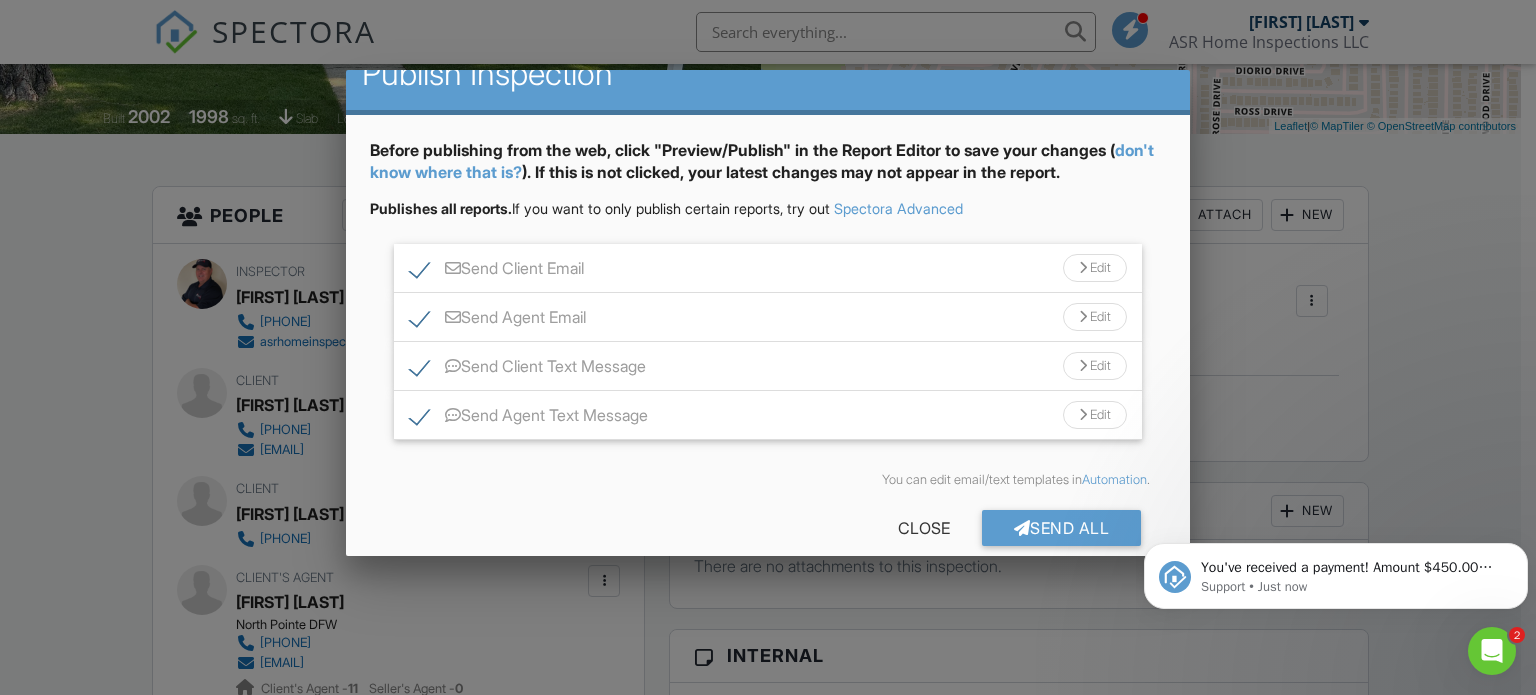 scroll, scrollTop: 59, scrollLeft: 0, axis: vertical 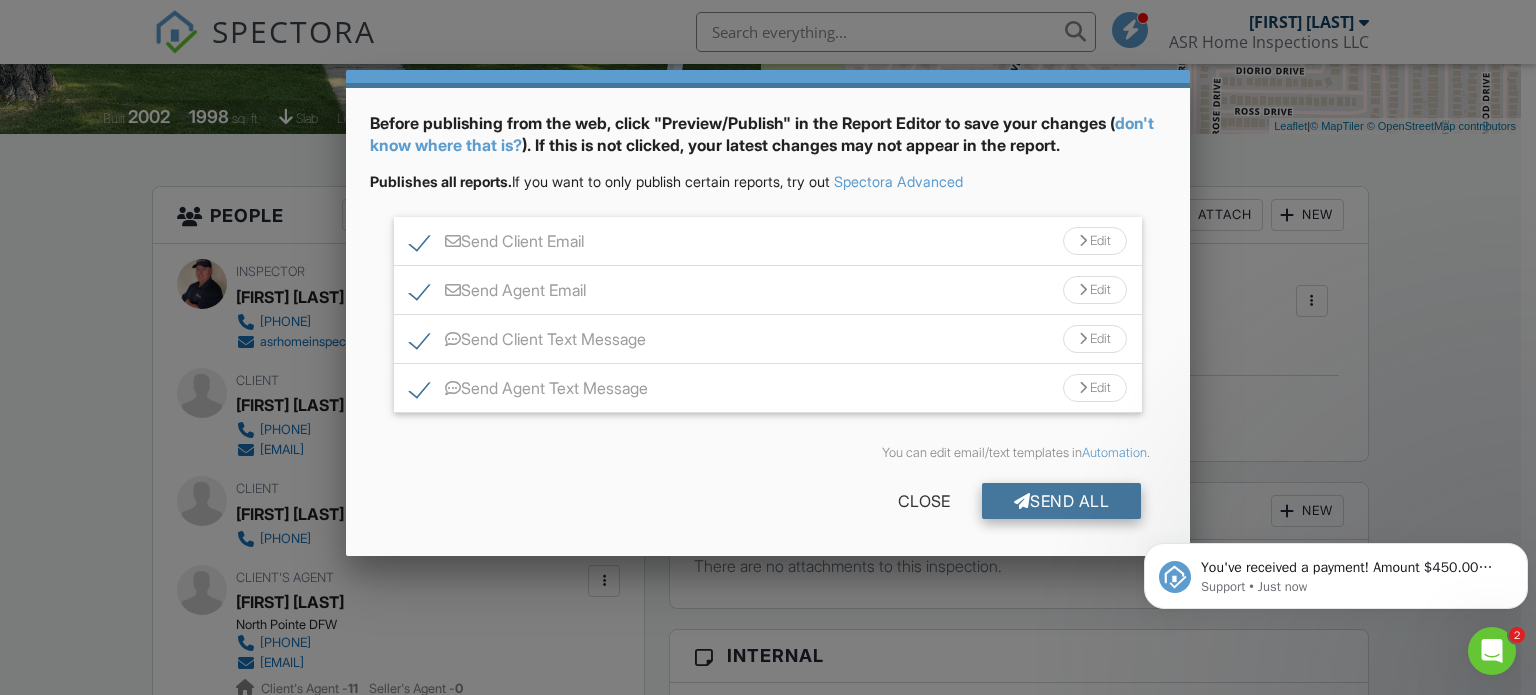 click on "Send All" at bounding box center [1062, 501] 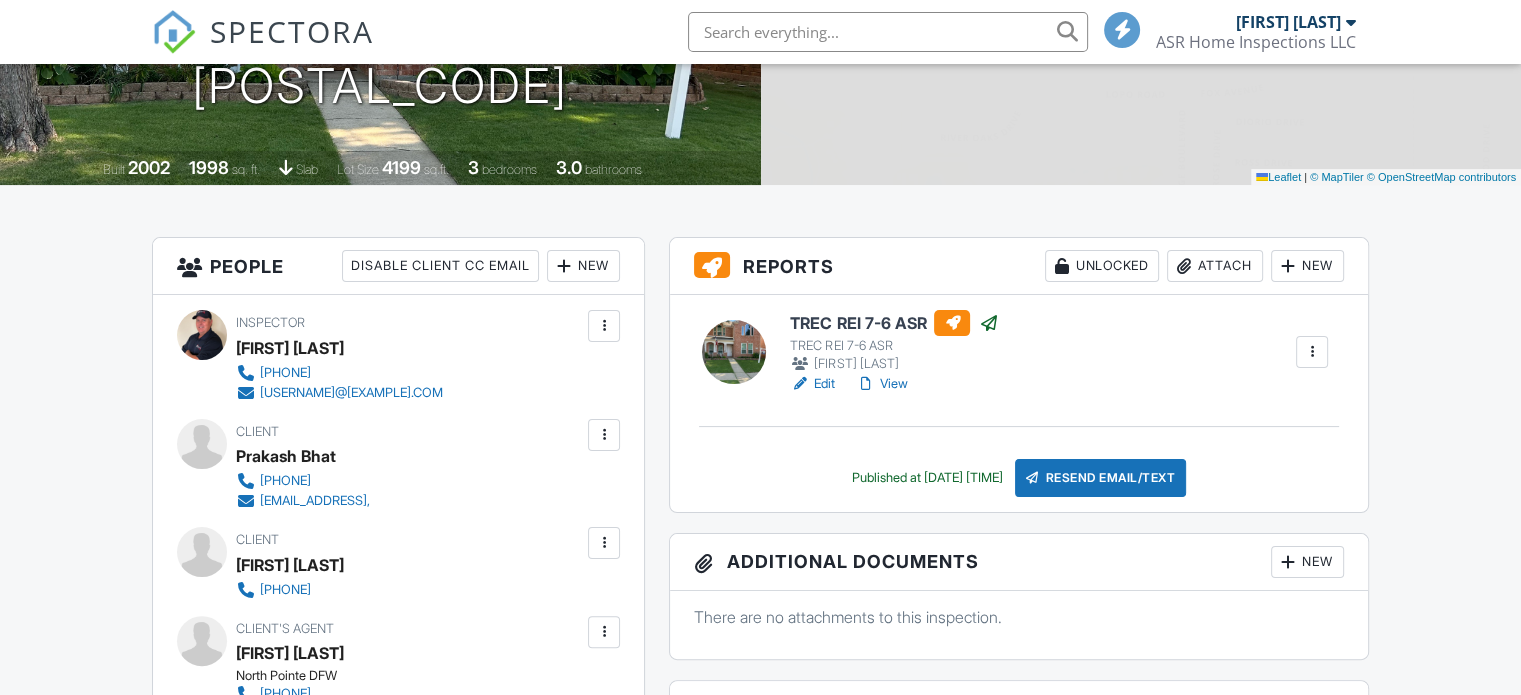 scroll, scrollTop: 349, scrollLeft: 0, axis: vertical 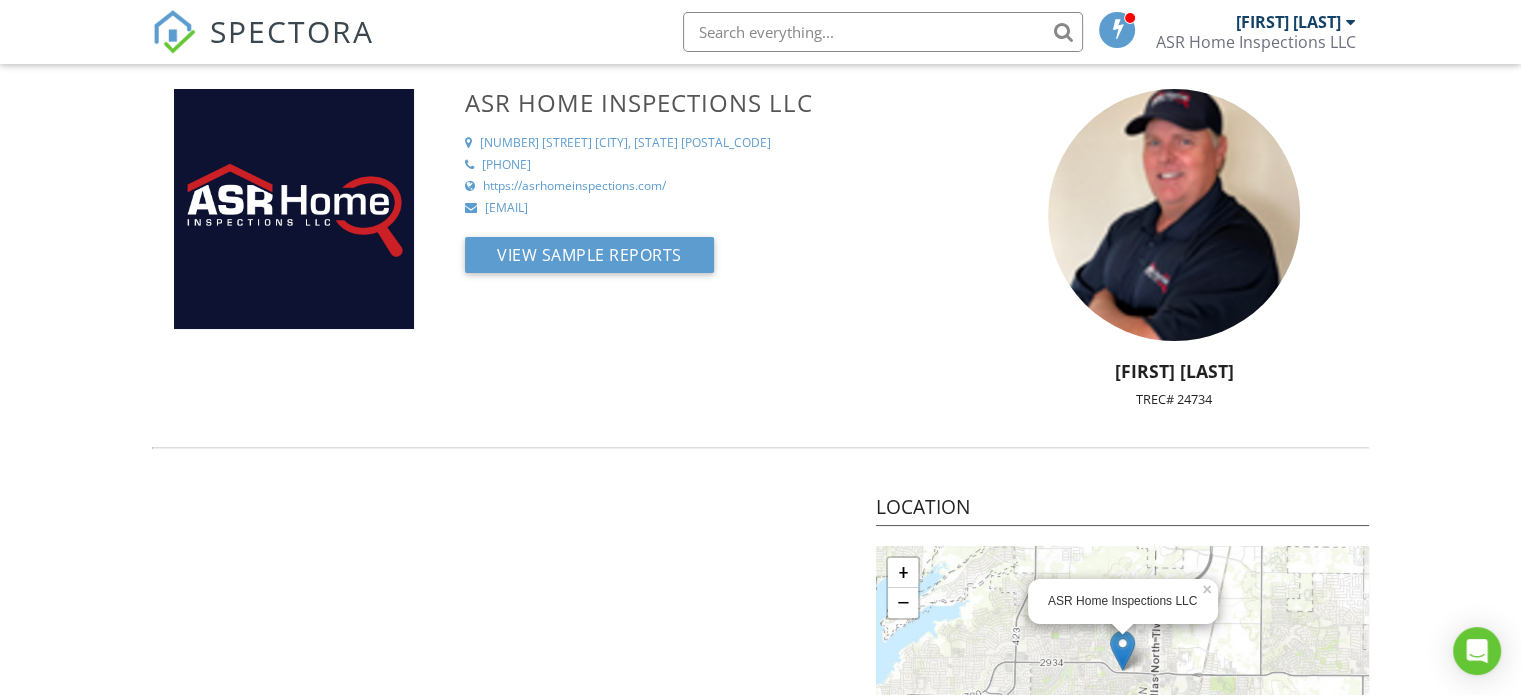 click at bounding box center (174, 32) 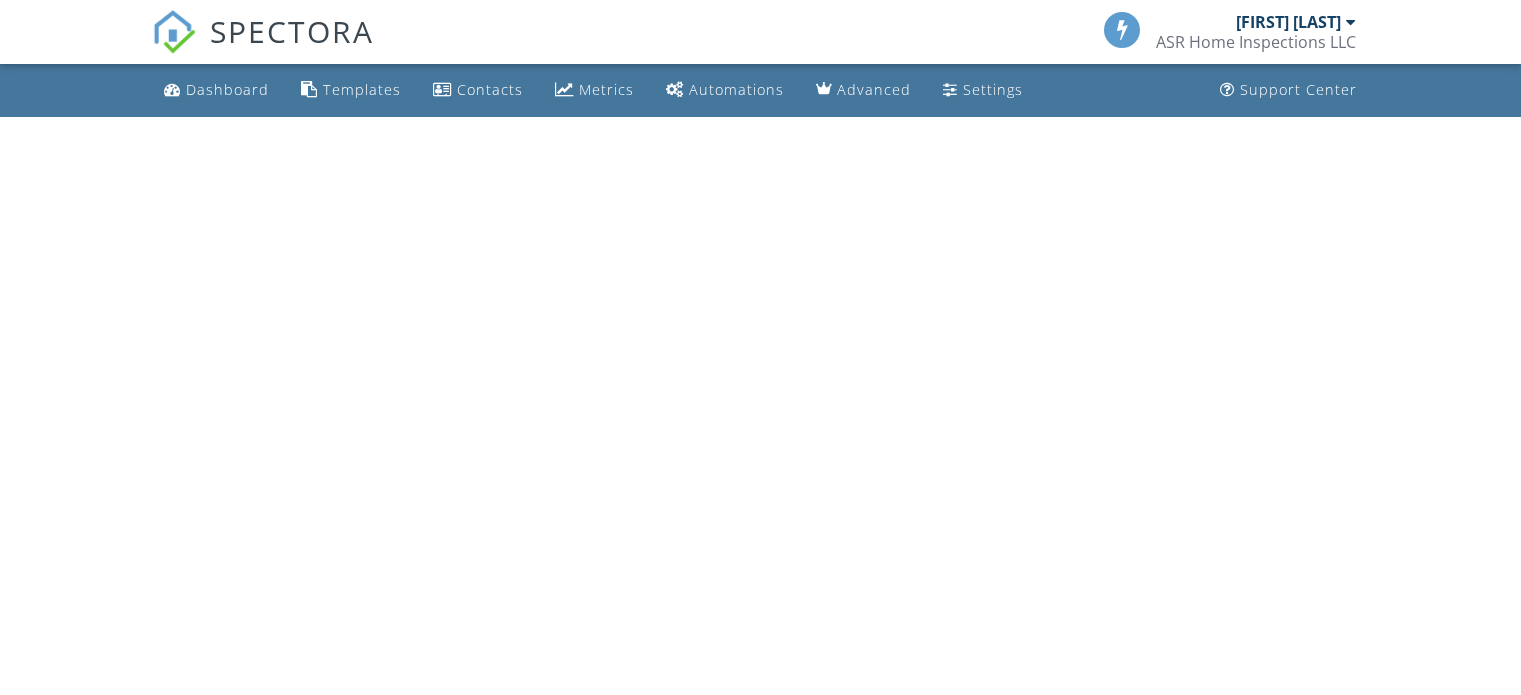 scroll, scrollTop: 0, scrollLeft: 0, axis: both 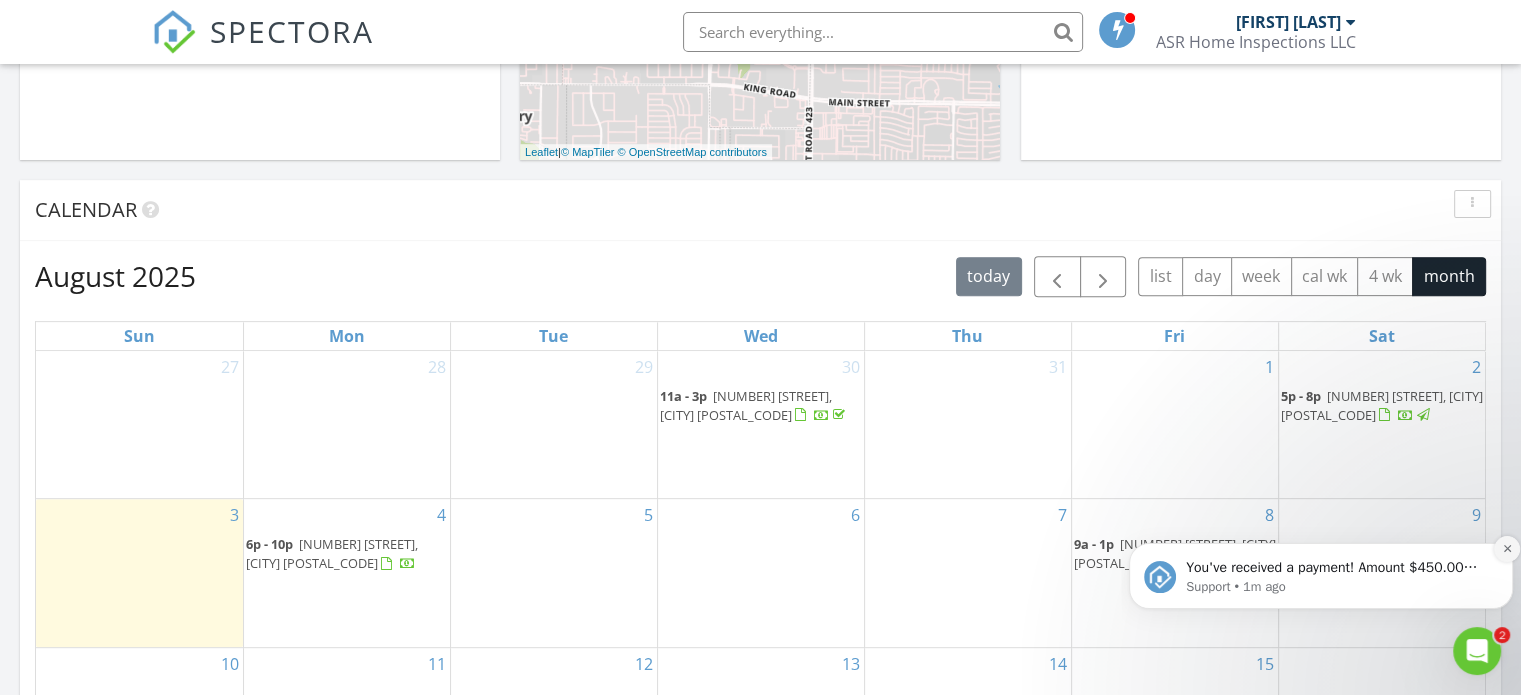 click 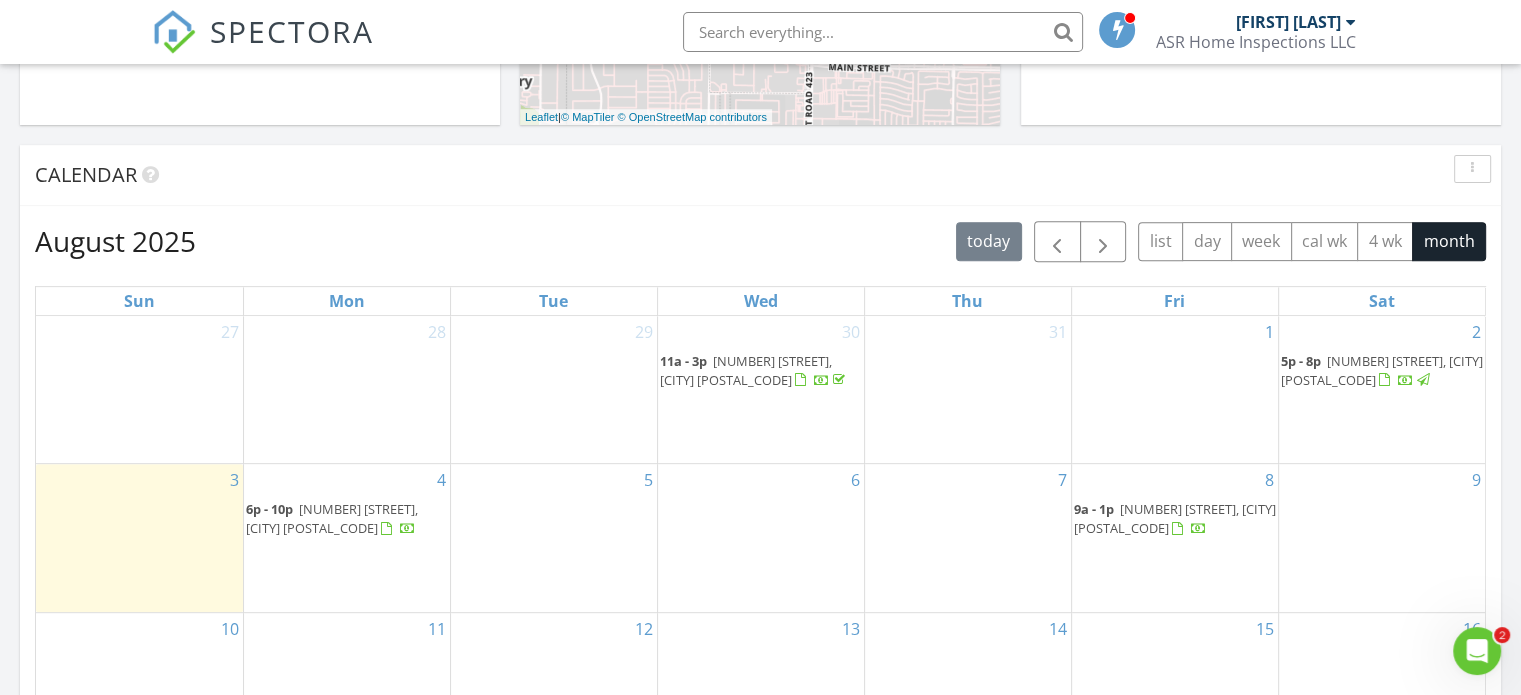 scroll, scrollTop: 900, scrollLeft: 0, axis: vertical 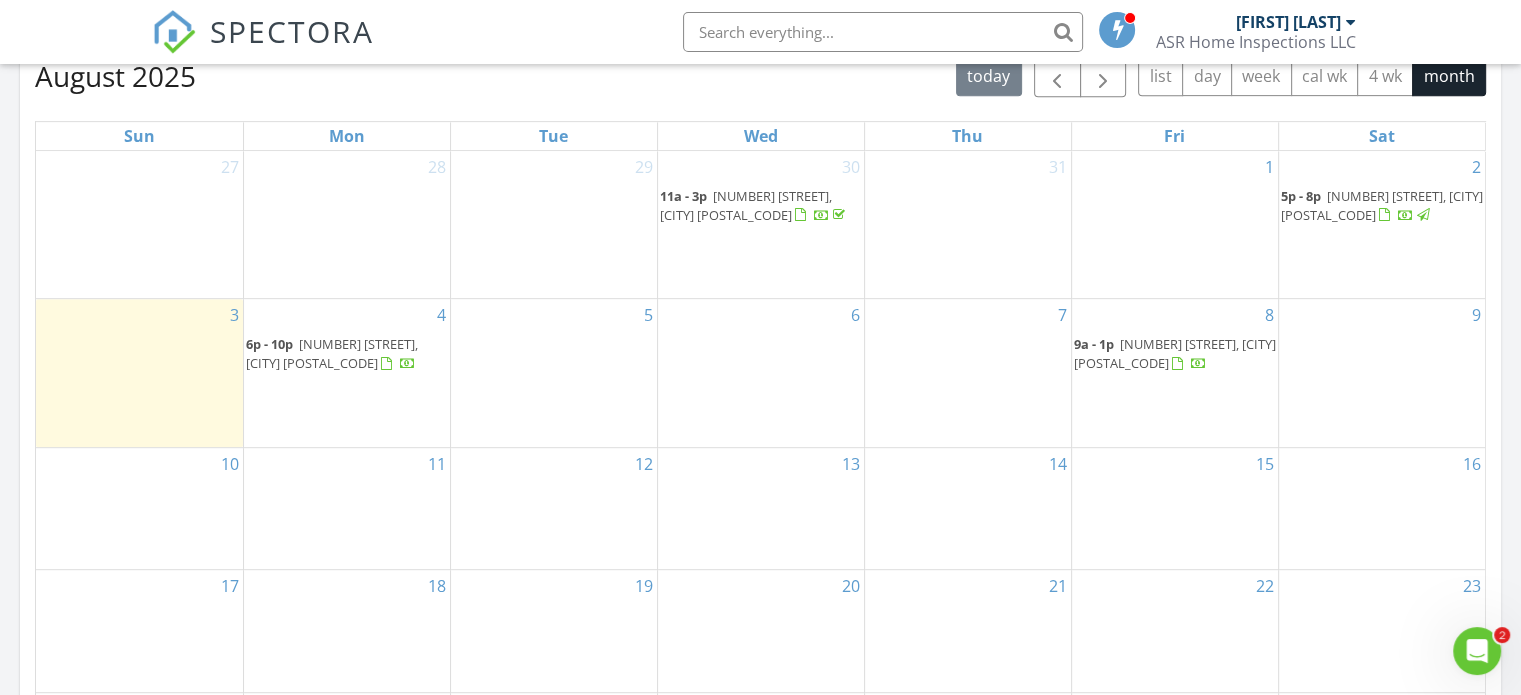 click at bounding box center [1477, 651] 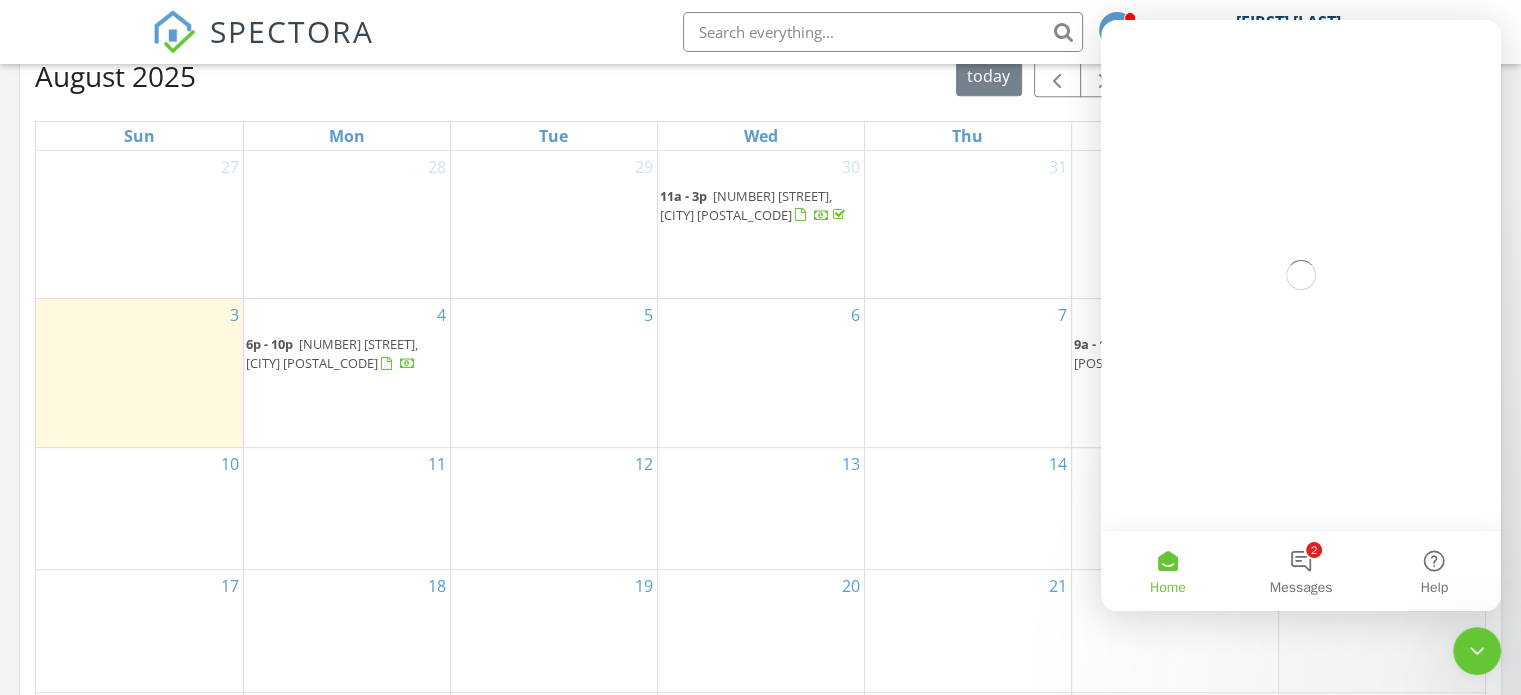 scroll, scrollTop: 0, scrollLeft: 0, axis: both 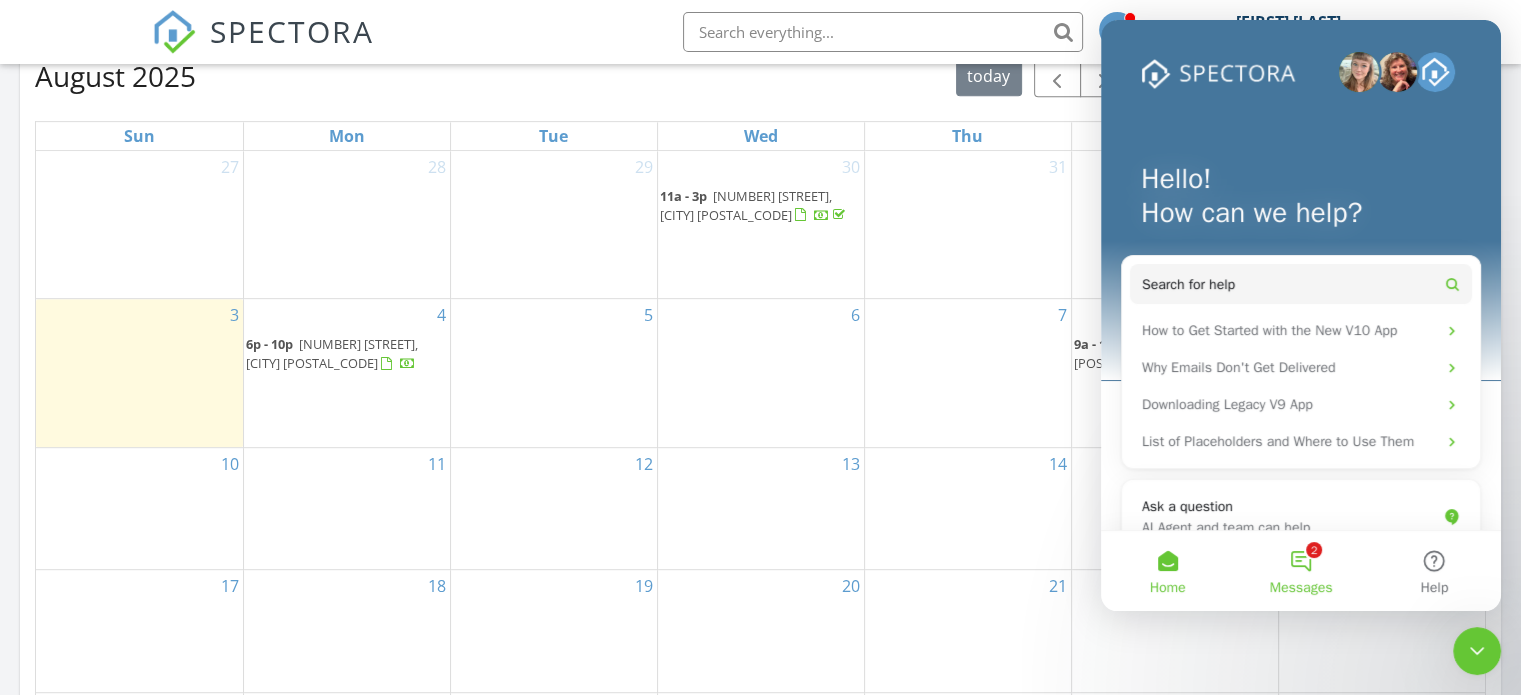 click on "2 Messages" at bounding box center [1300, 571] 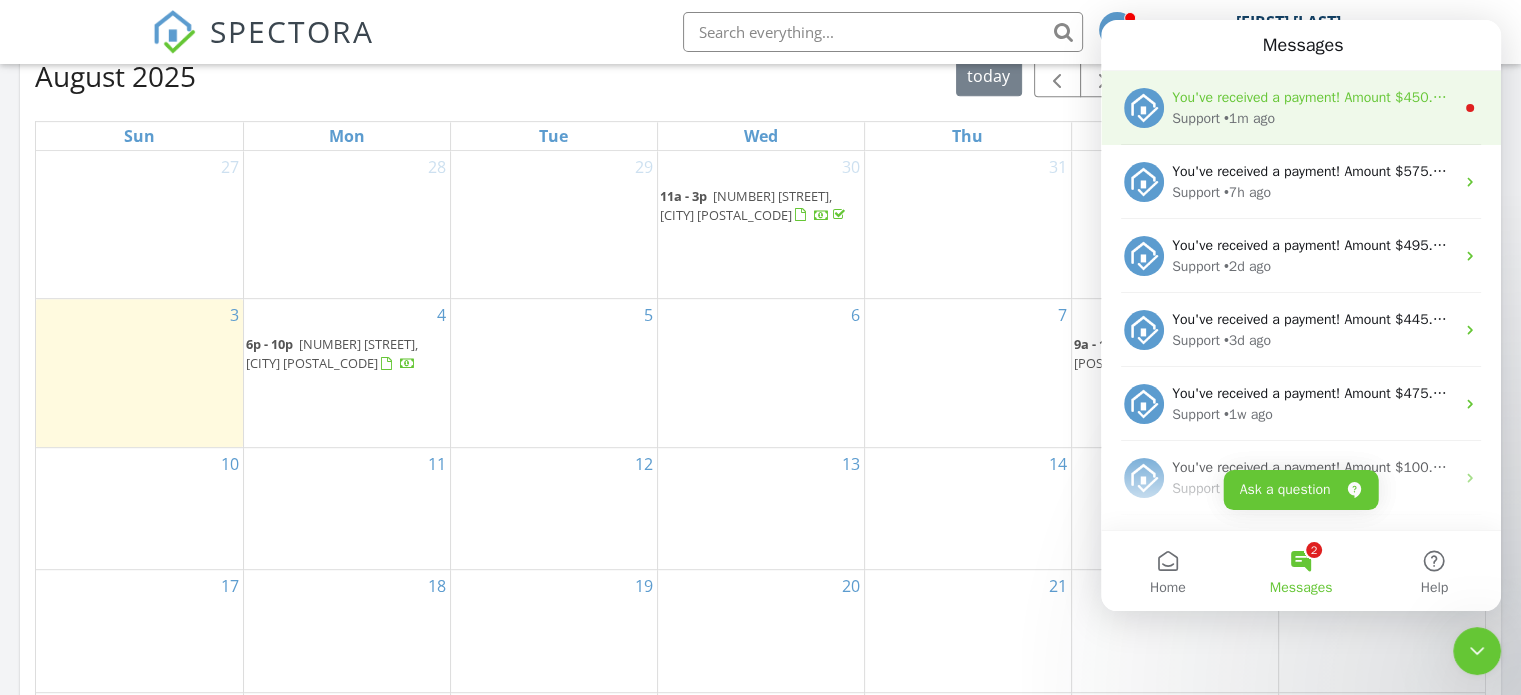 click on "You've received a payment!  Amount  $450.00  Fee  $0.00  Net  $450.00  Transaction #    Inspection  [NUMBER] [STREET], [CITY], [STATE] [POSTAL_CODE]" at bounding box center [1577, 97] 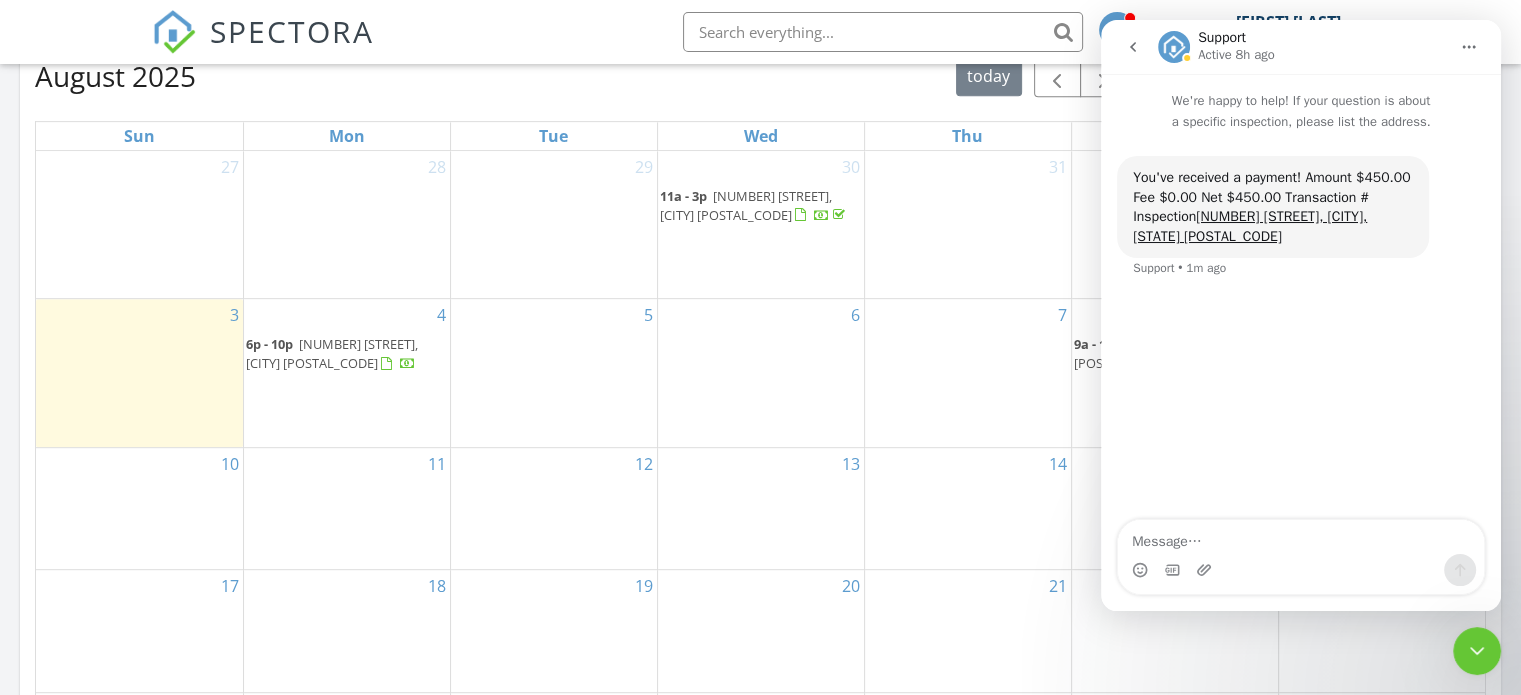 click 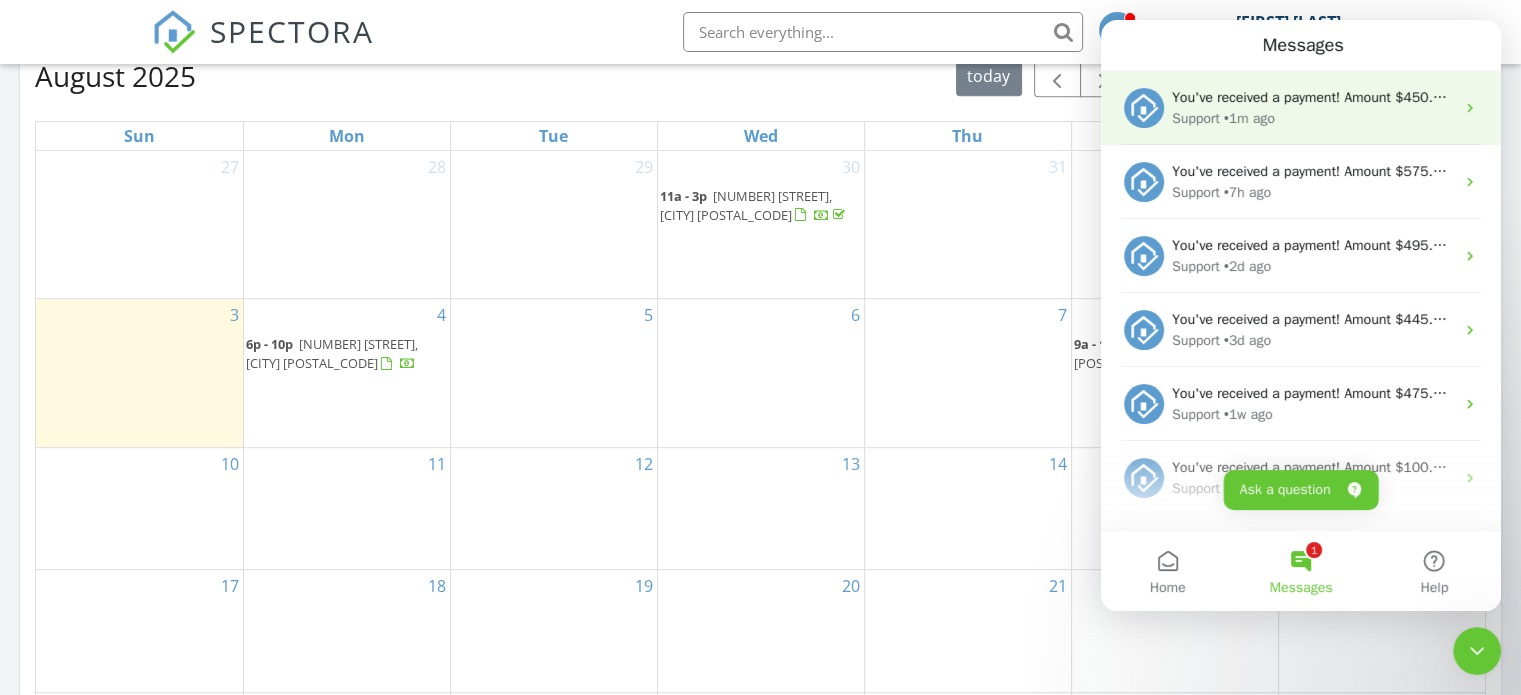 scroll, scrollTop: 0, scrollLeft: 0, axis: both 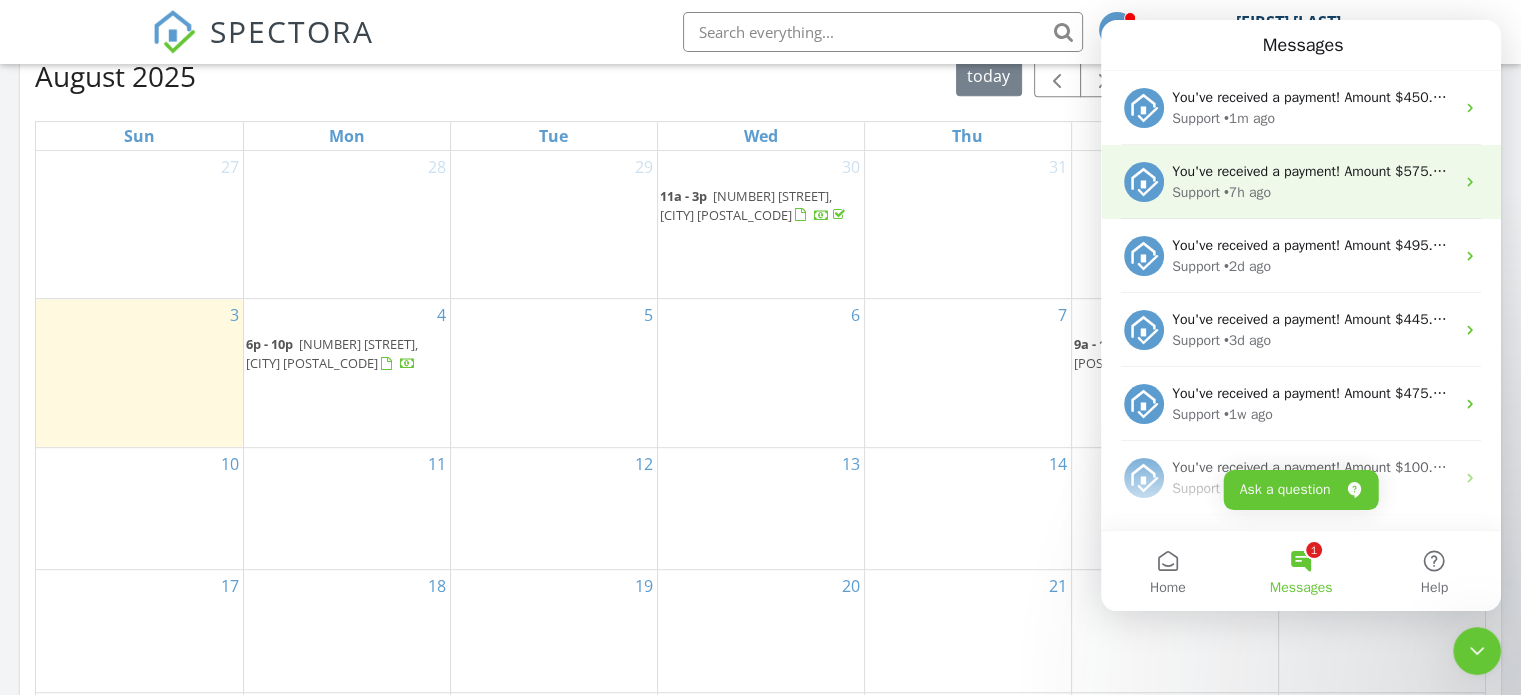 click on "You've received a payment!  Amount  $575.00  Fee  $3.99  Net  $571.01  Transaction #  pi_3RrrgkK7snlDGpRF0hD5qHYU  Inspection  2012 Gray Dr, Northlake, TX 76247 Payouts to your bank or debit card occur on a daily basis. Each payment usually takes two business days to process. You can view your pending payout amount here. If you have any questions reach out on our chat bubble at app.spectora.com." at bounding box center [2426, 171] 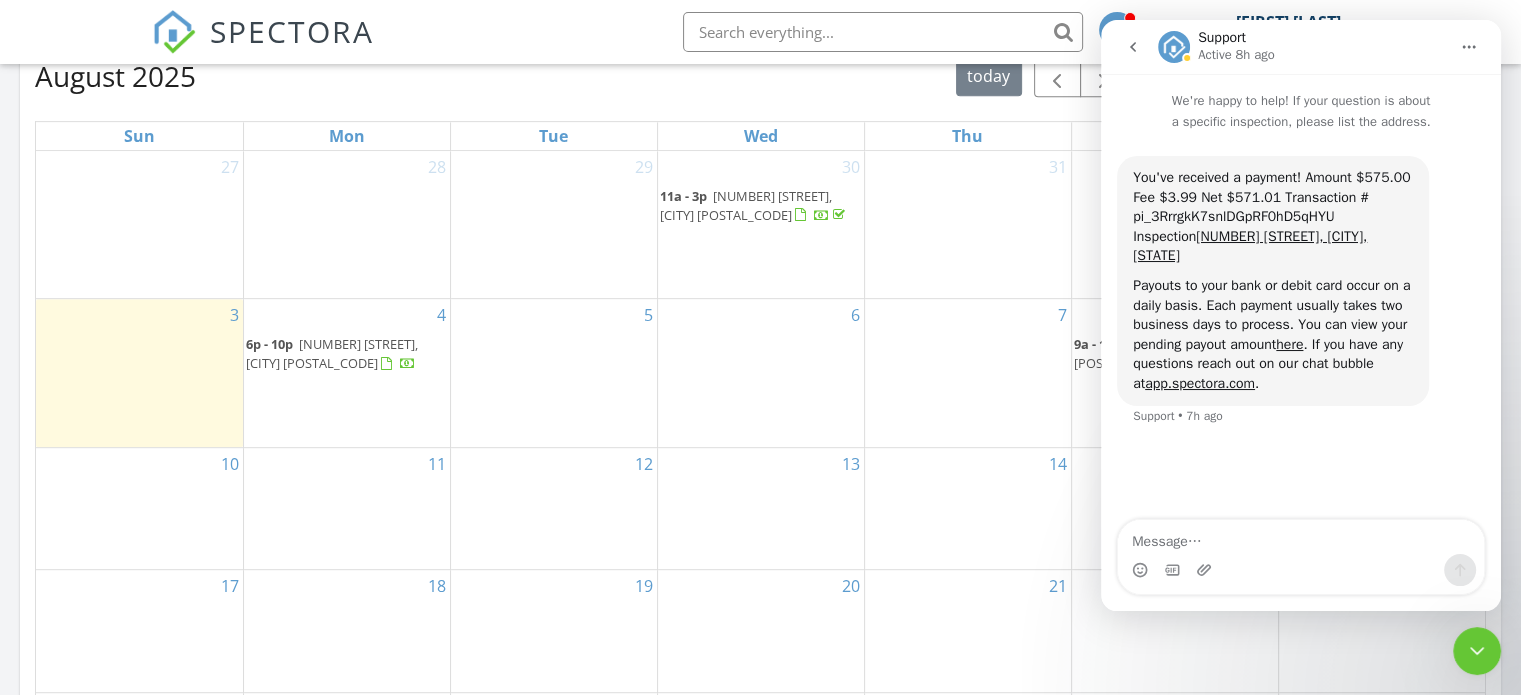 click 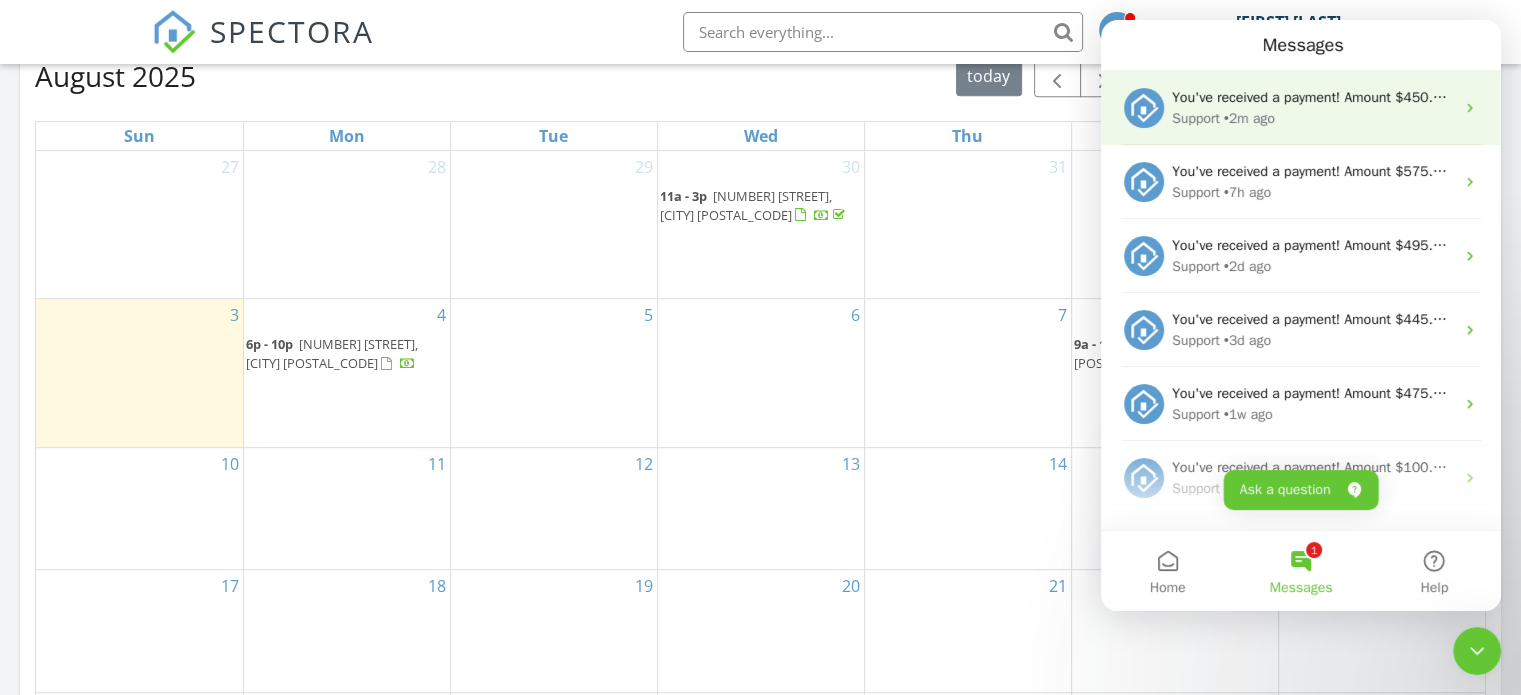 scroll, scrollTop: 32, scrollLeft: 0, axis: vertical 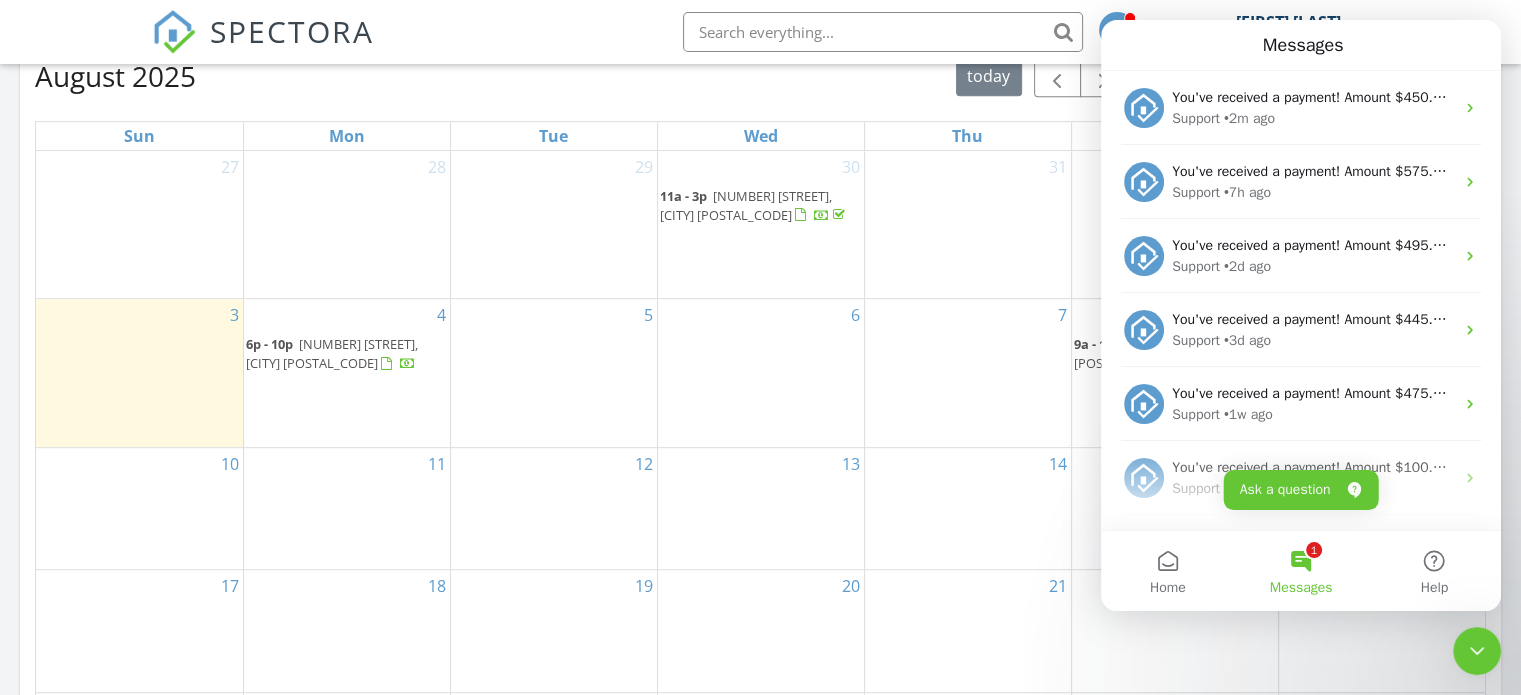 click 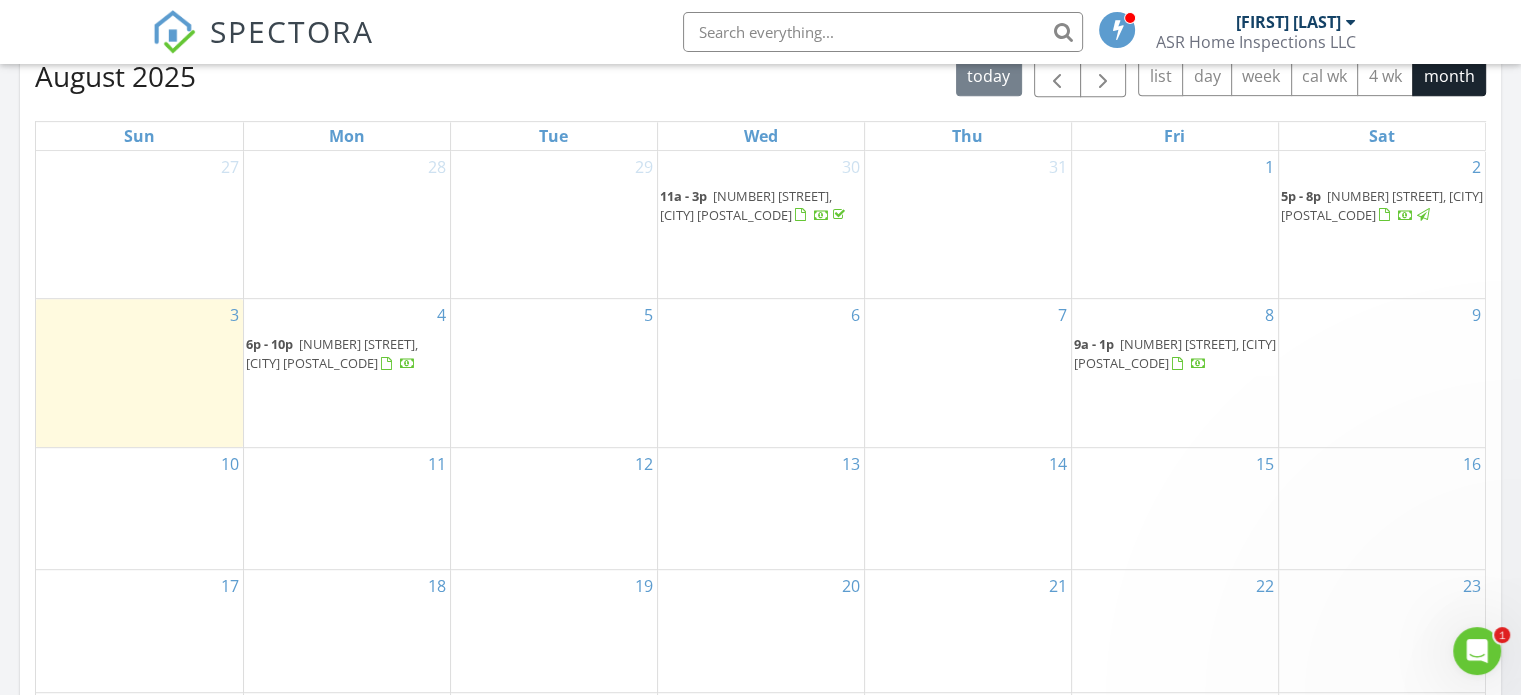scroll, scrollTop: 0, scrollLeft: 0, axis: both 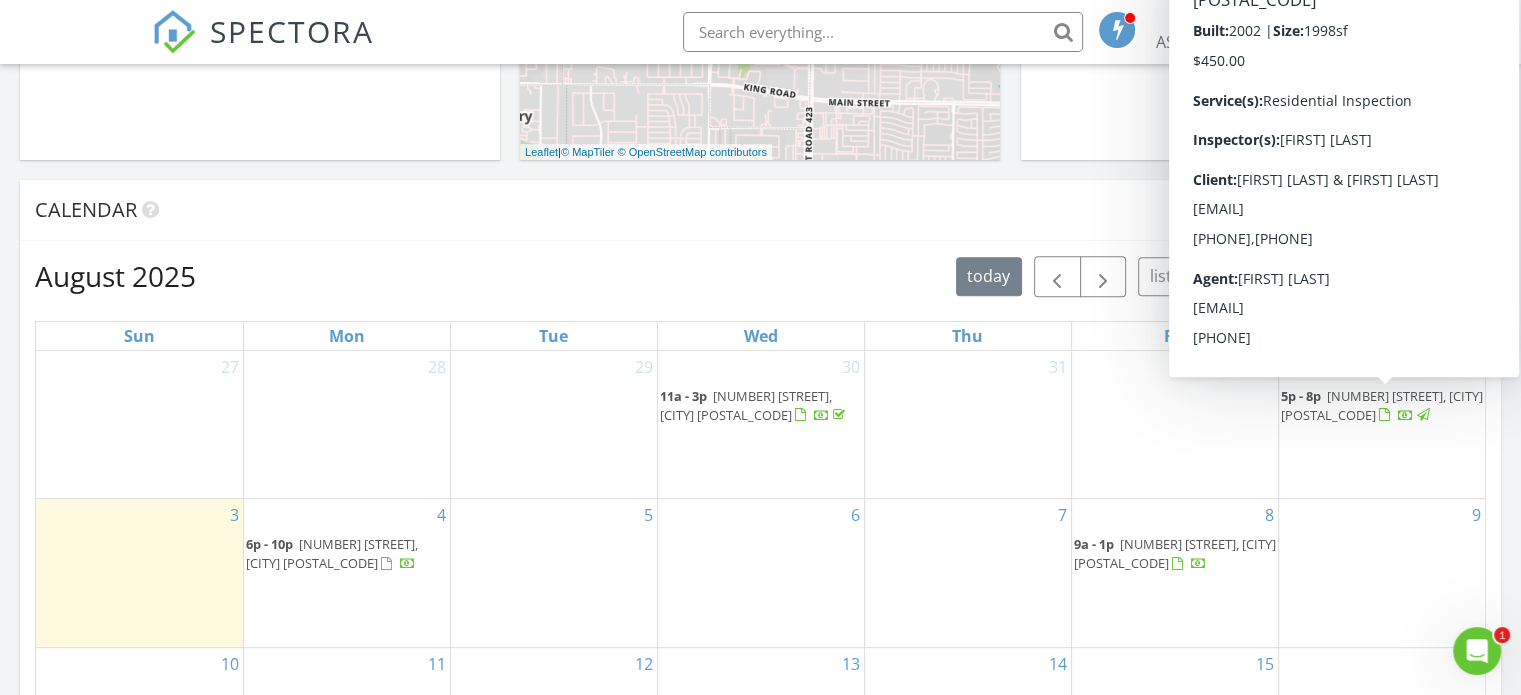 click on "[NUMBER] [STREET], [CITY] [POSTAL_CODE]" at bounding box center (1382, 405) 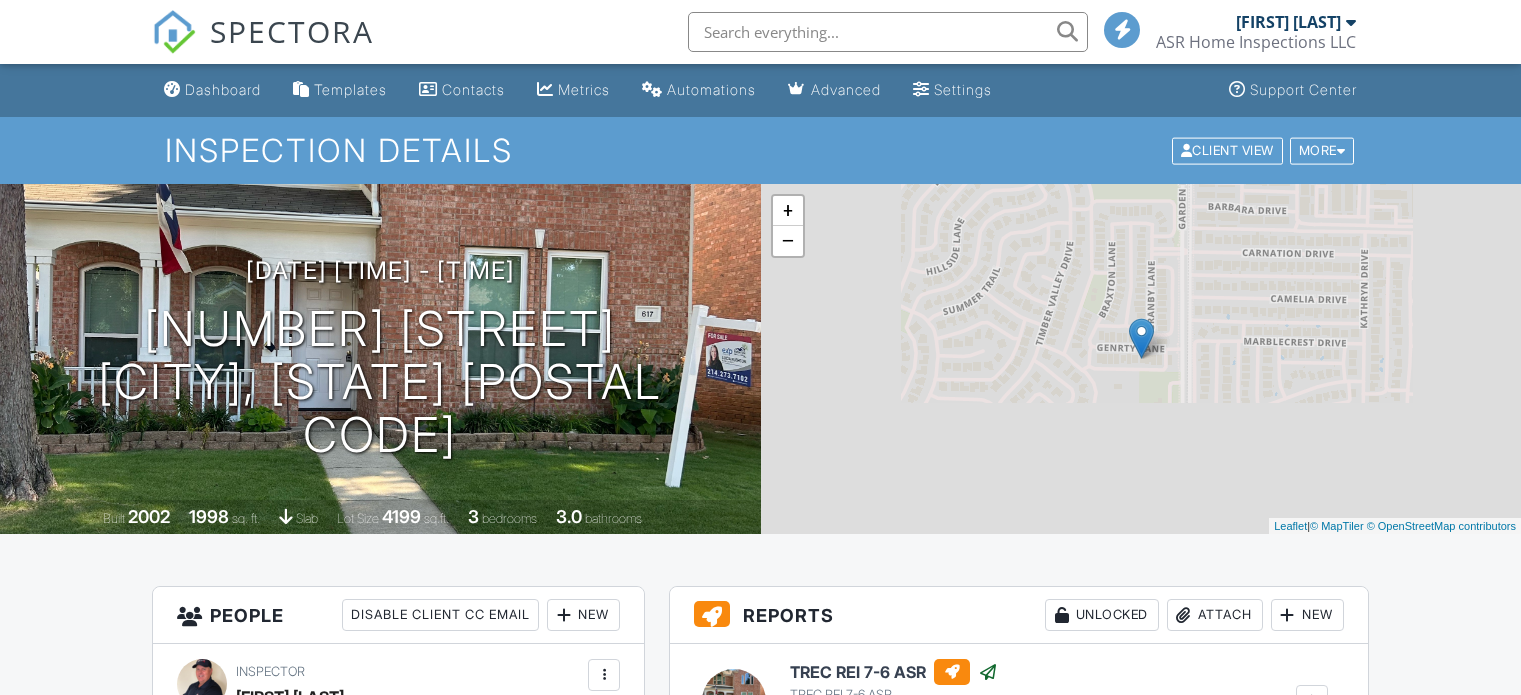 scroll, scrollTop: 0, scrollLeft: 0, axis: both 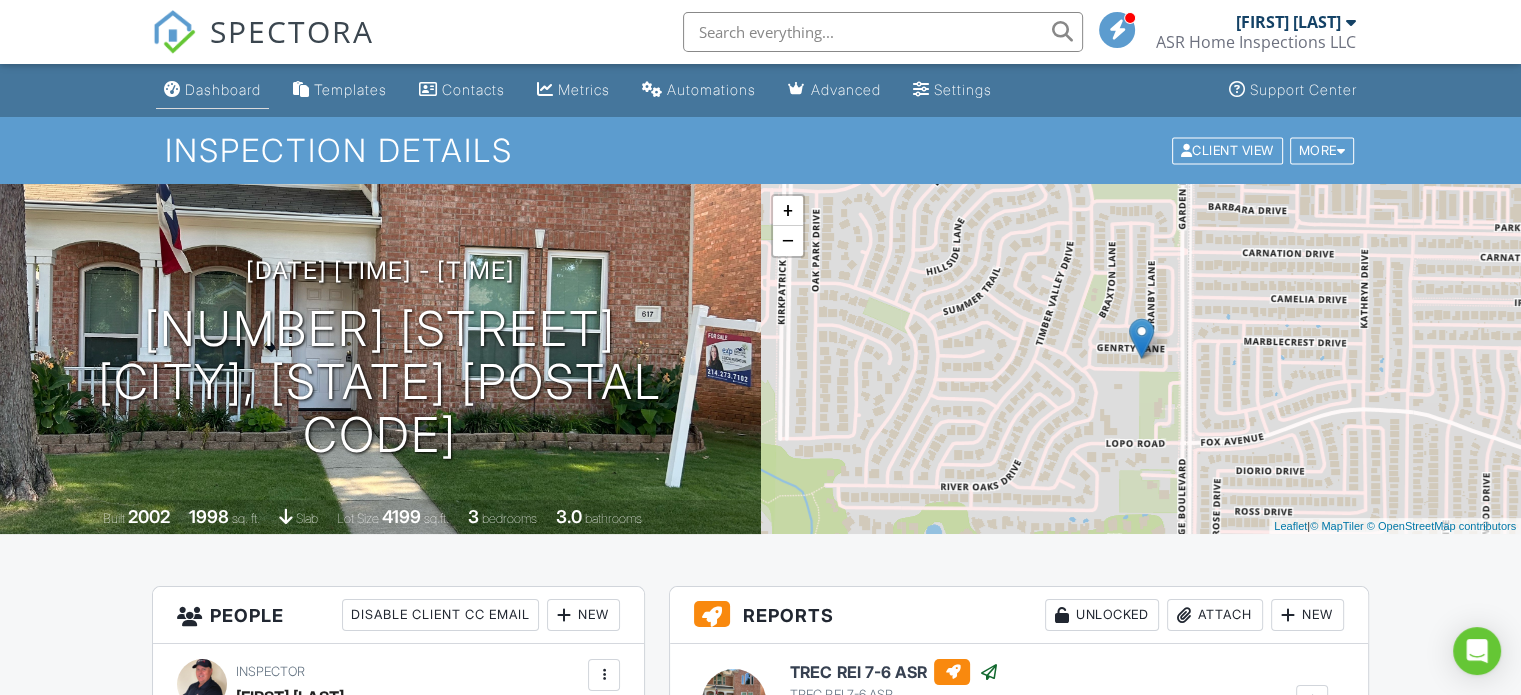 click on "Dashboard" at bounding box center [223, 89] 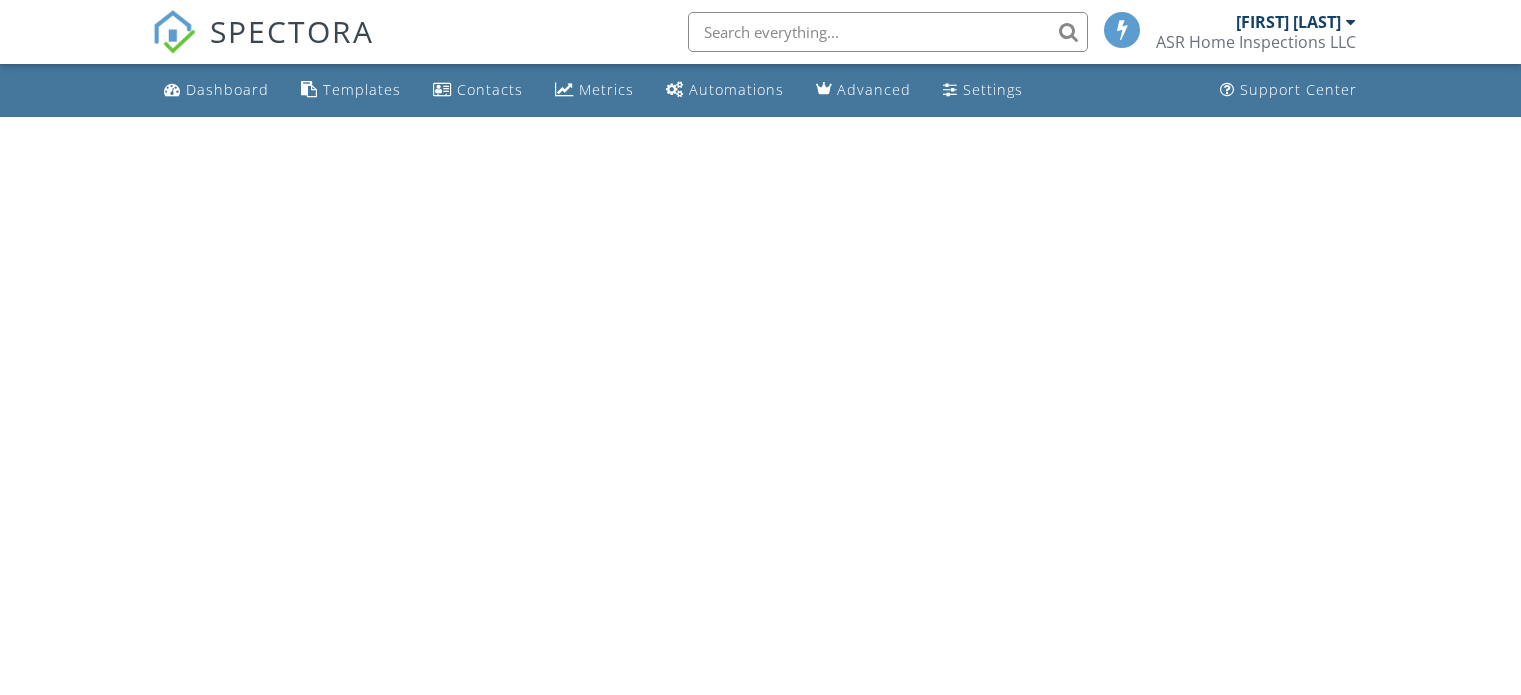scroll, scrollTop: 0, scrollLeft: 0, axis: both 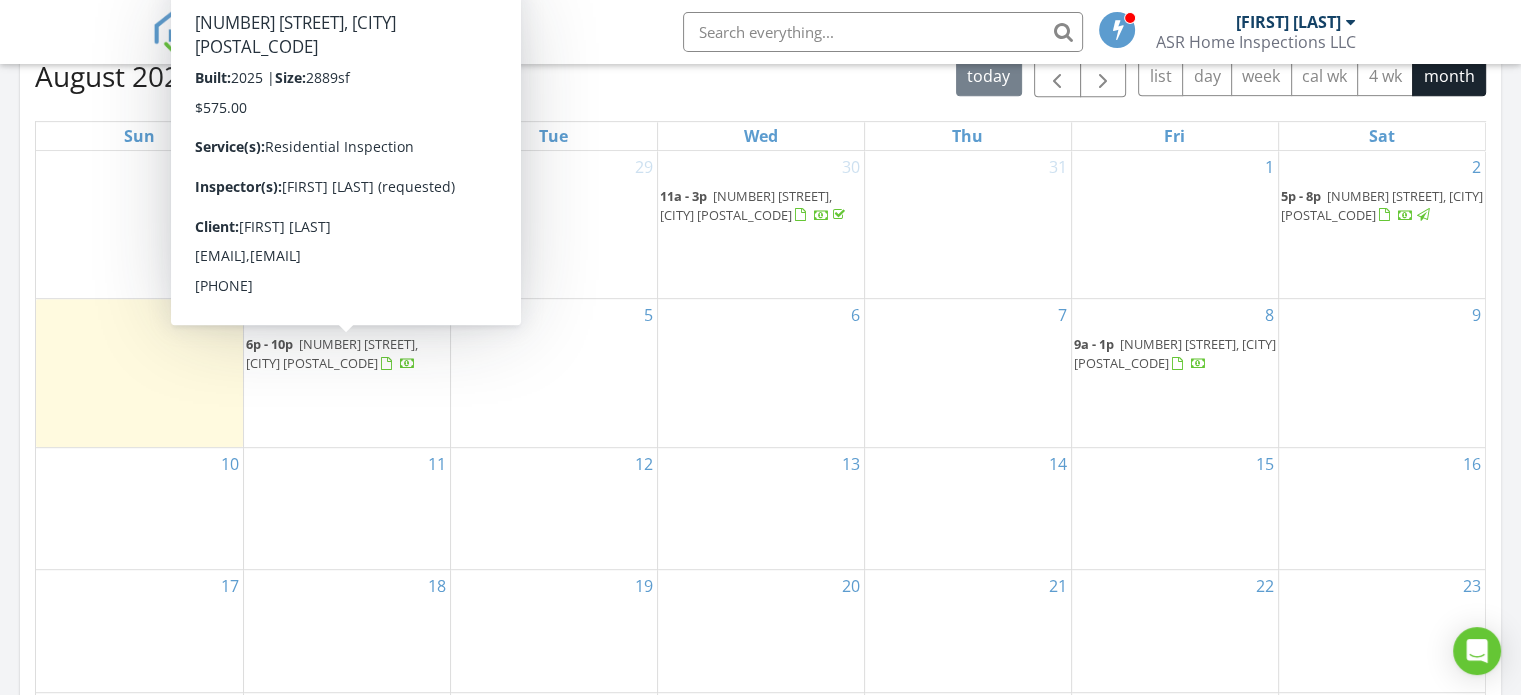 click on "[NUMBER] [STREET], [CITY] [POSTAL_CODE]" at bounding box center [332, 353] 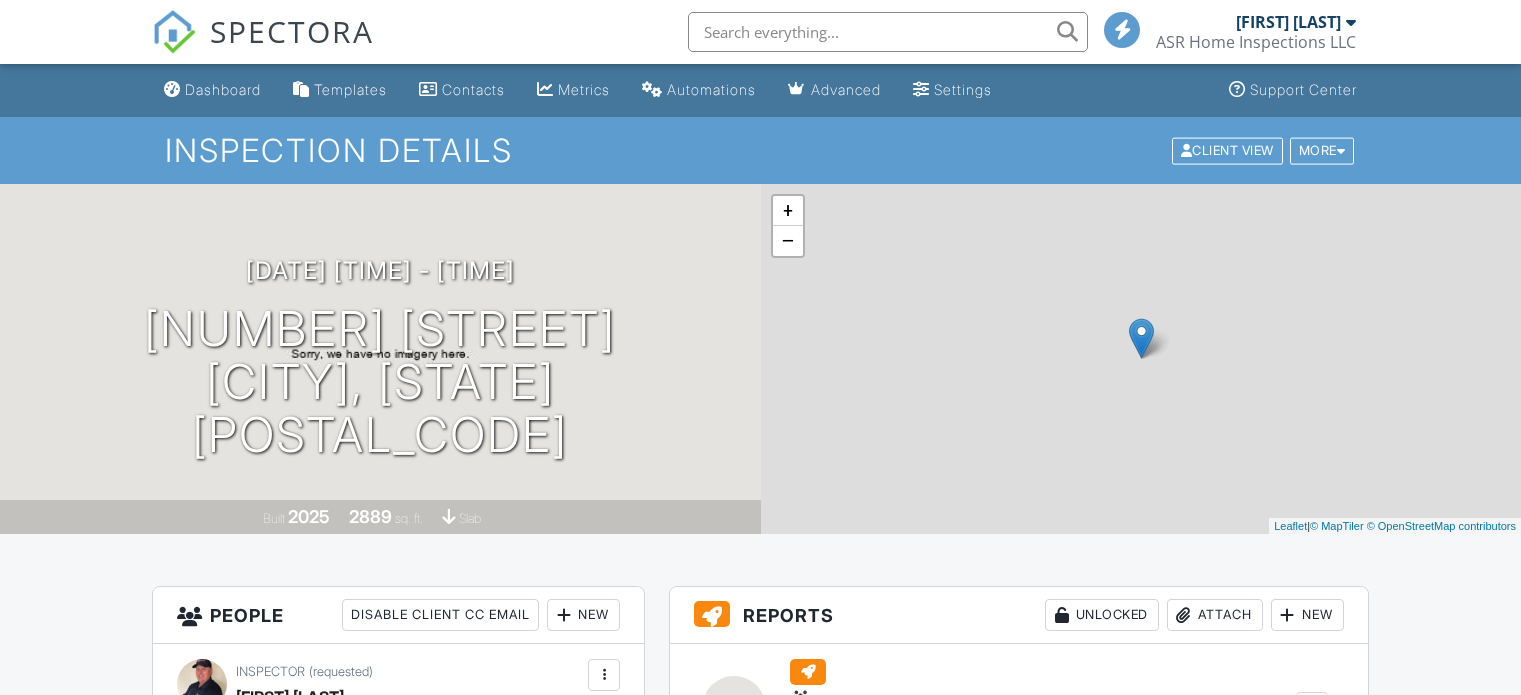 scroll, scrollTop: 0, scrollLeft: 0, axis: both 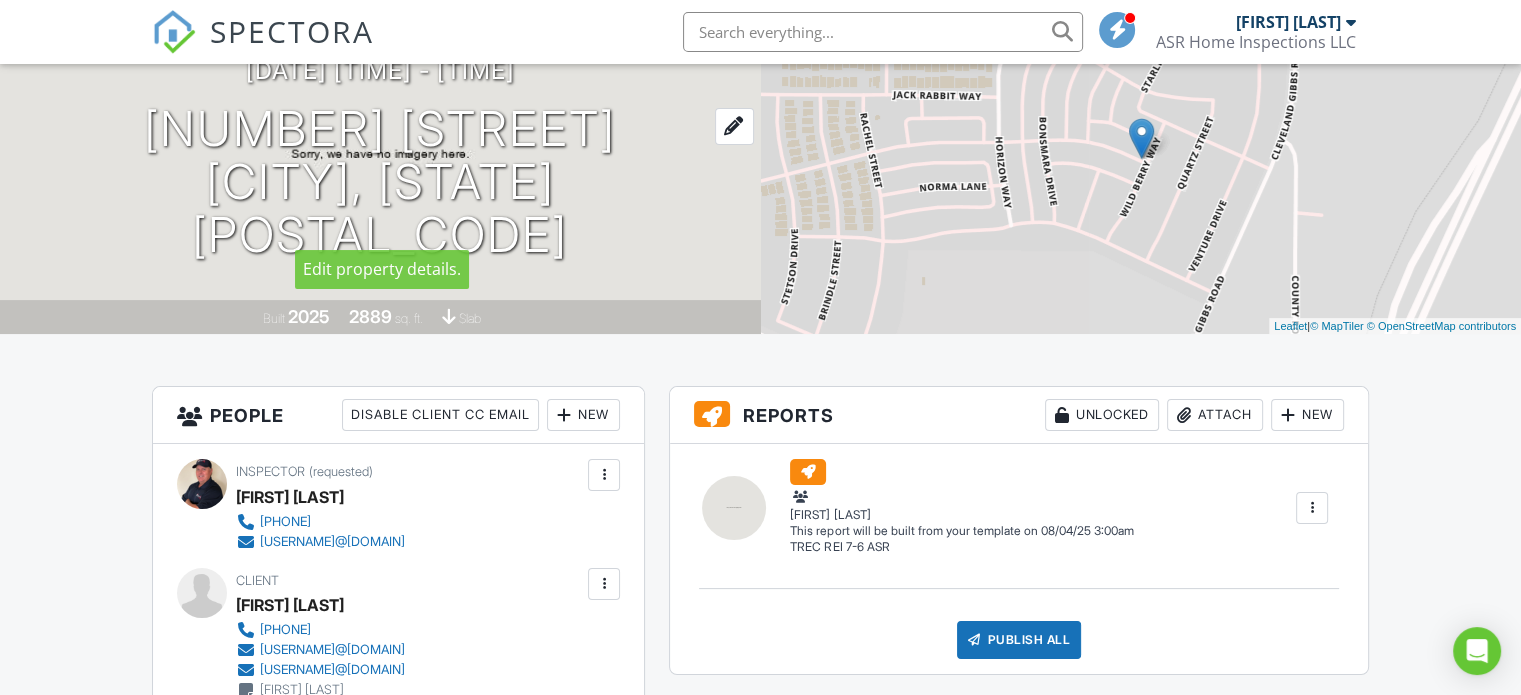 click on "2012 Gray Dr
Northlake, TX 76247" at bounding box center (380, 182) 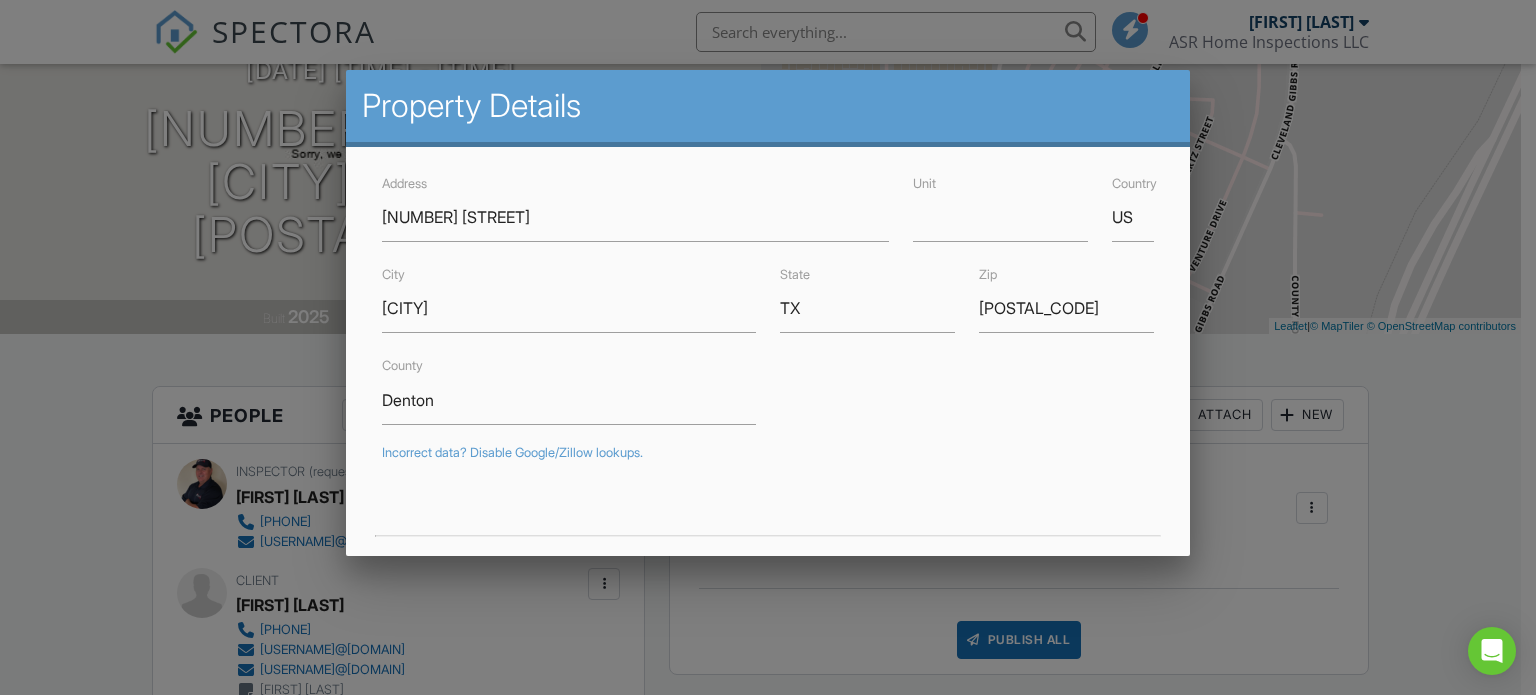 click at bounding box center [768, 334] 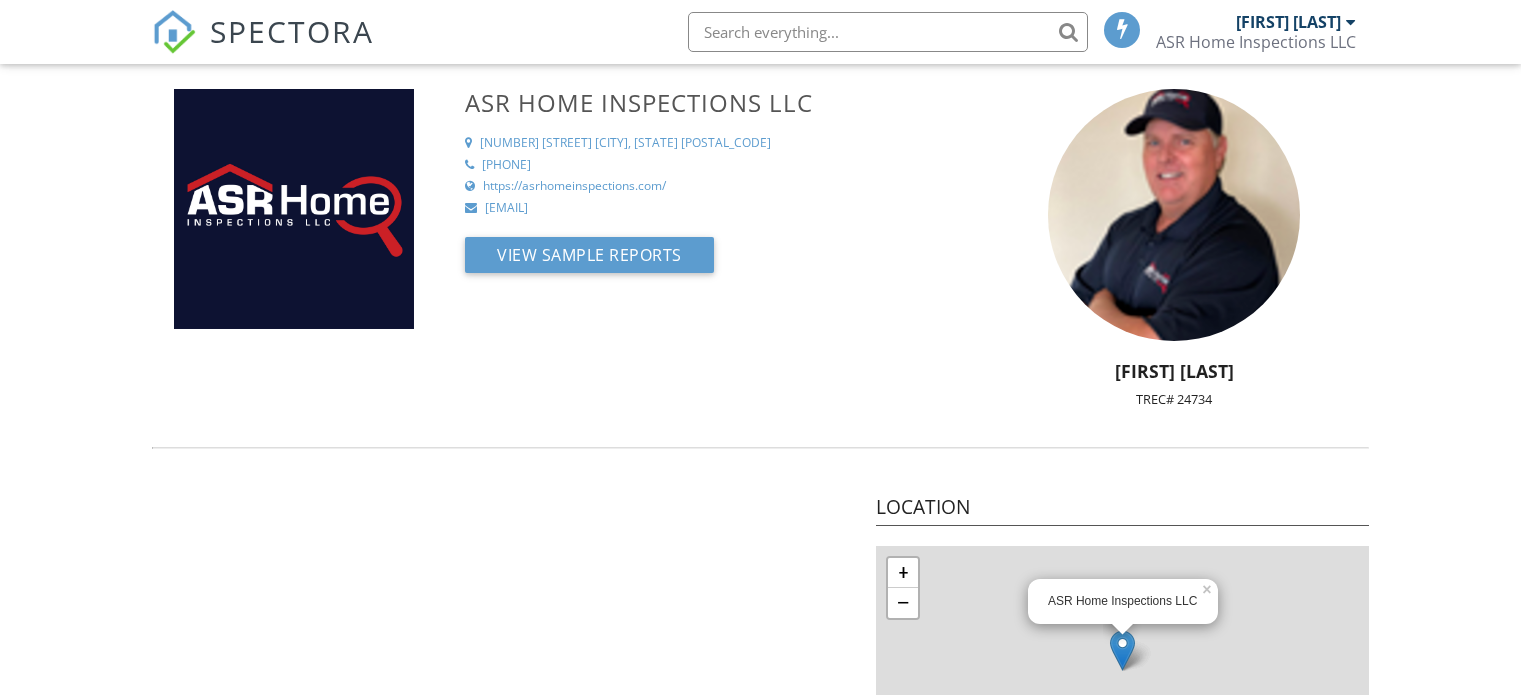 scroll, scrollTop: 0, scrollLeft: 0, axis: both 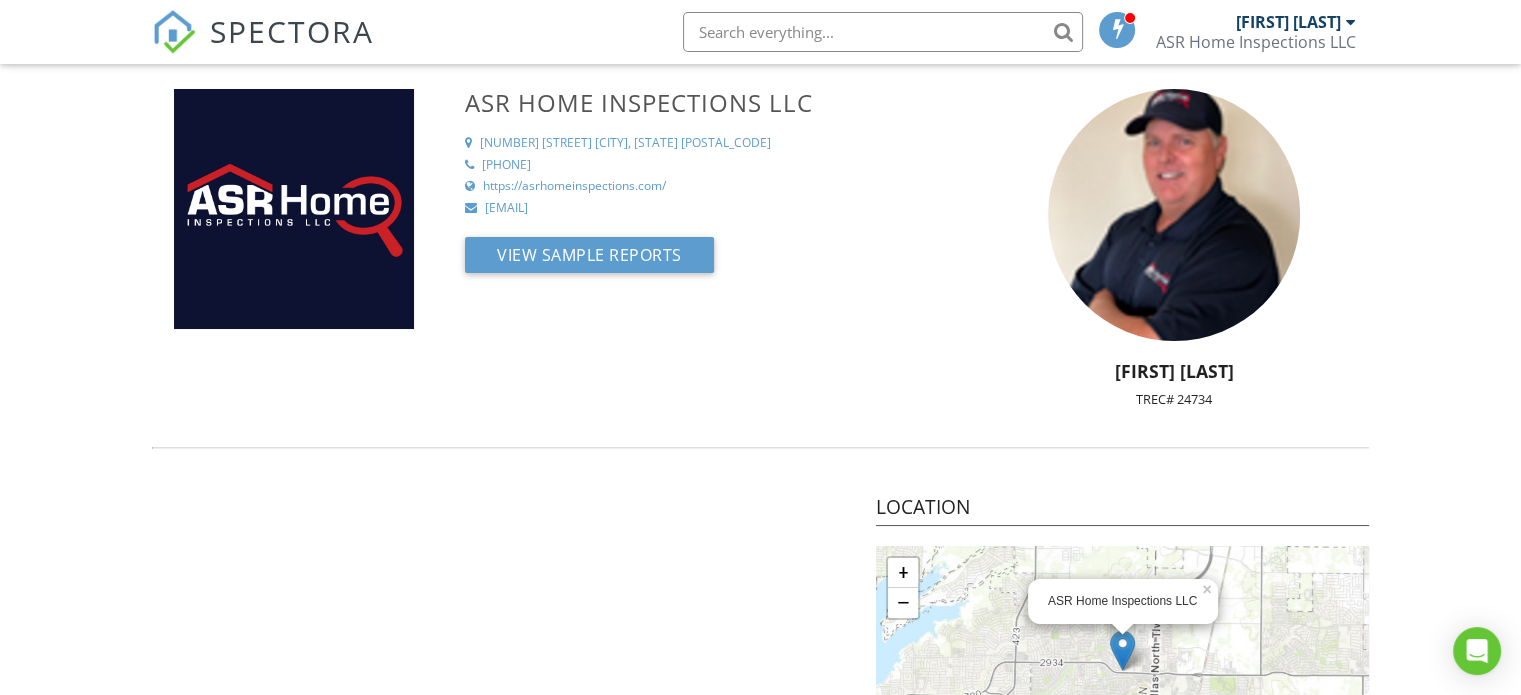click on "SPECTORA
[FIRST] [LAST]
ASR Home Inspections LLC
Role:
Inspector
Change Role
Dashboard
New Inspection
Inspections
Calendar
Template Editor
Contacts
Automations
Team
Metrics
Payments
Data Exports
Billing
Reporting
Advanced
Settings
What's New
Sign Out" at bounding box center [760, 32] 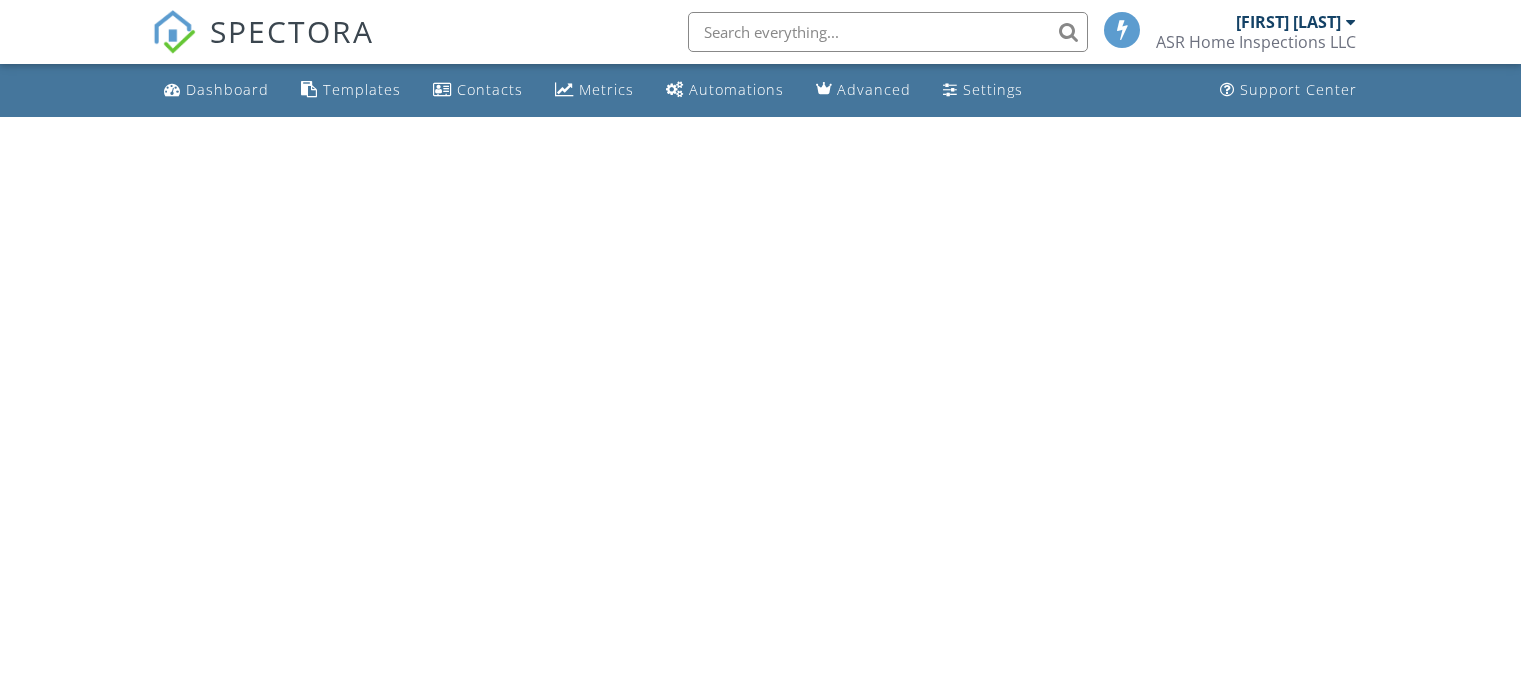 scroll, scrollTop: 0, scrollLeft: 0, axis: both 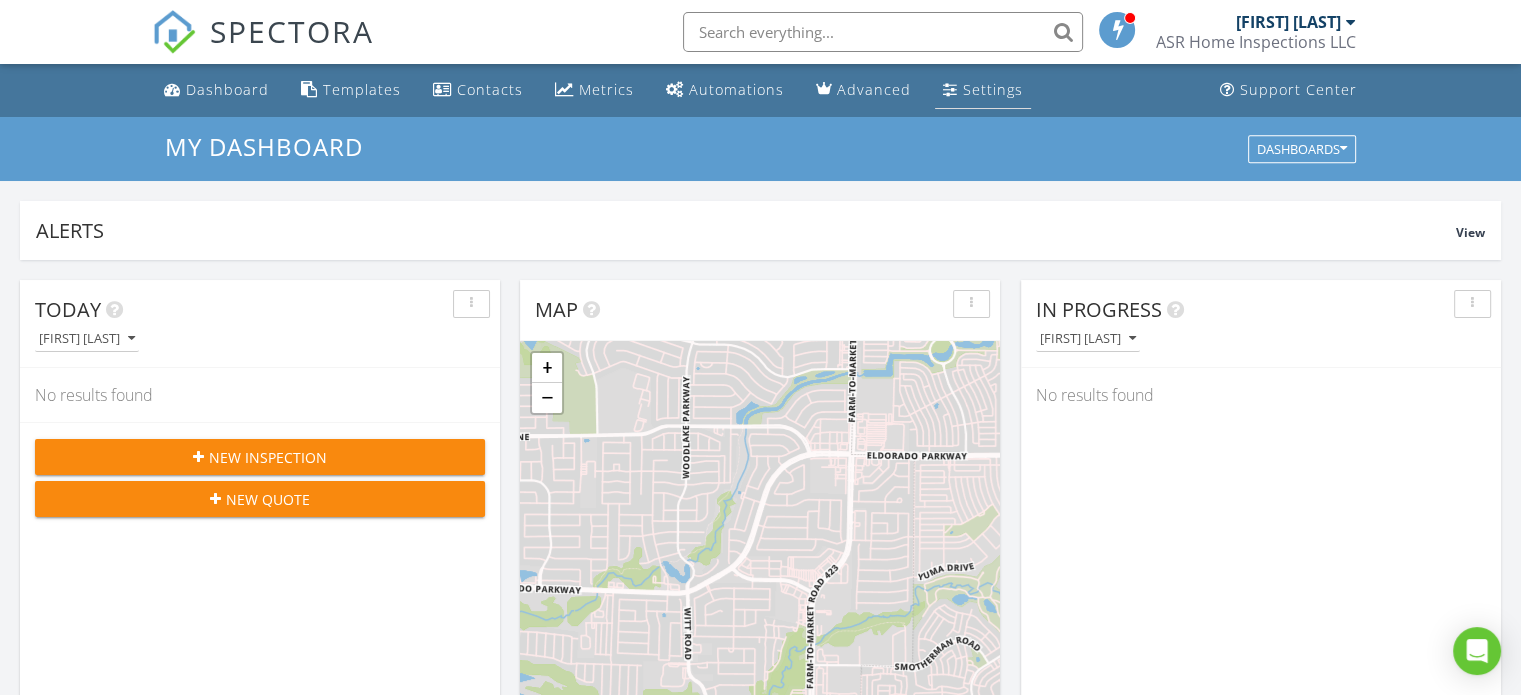 click on "Settings" at bounding box center (993, 89) 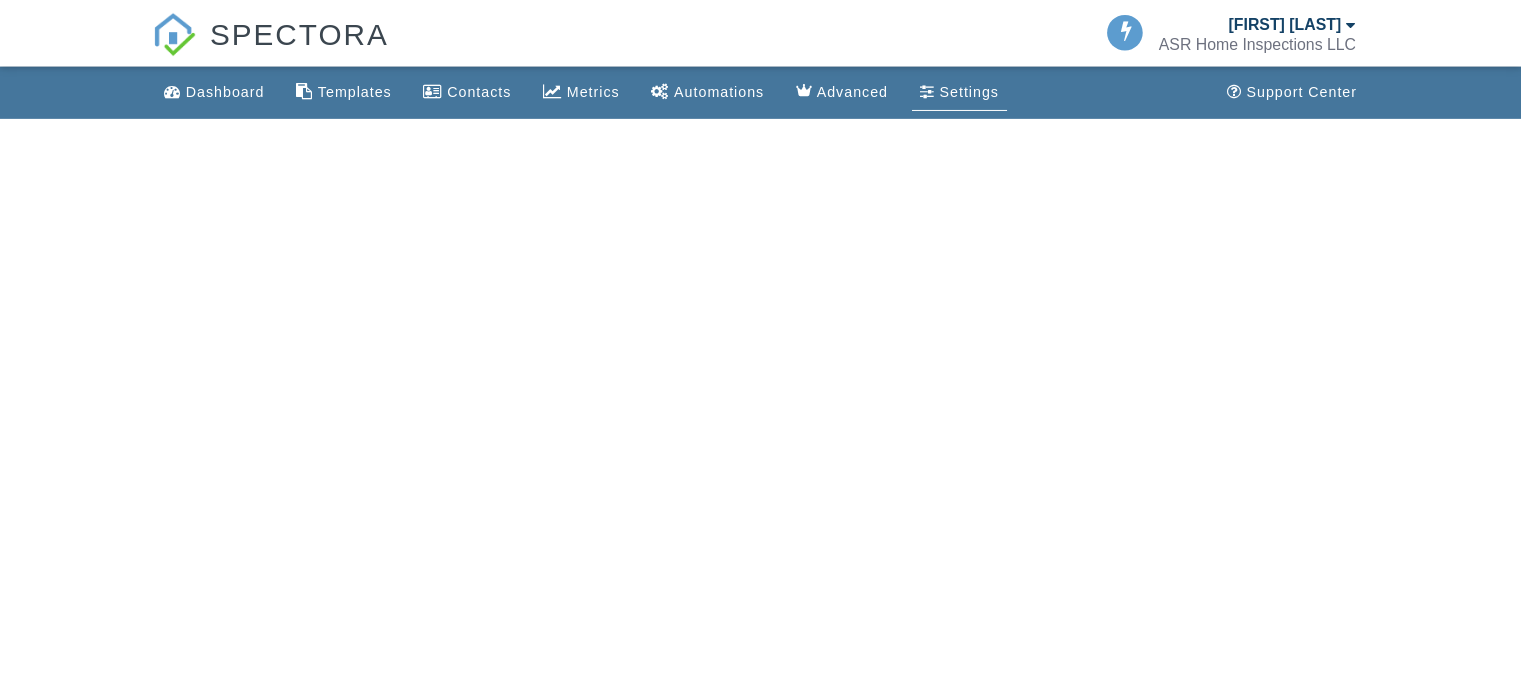 scroll, scrollTop: 0, scrollLeft: 0, axis: both 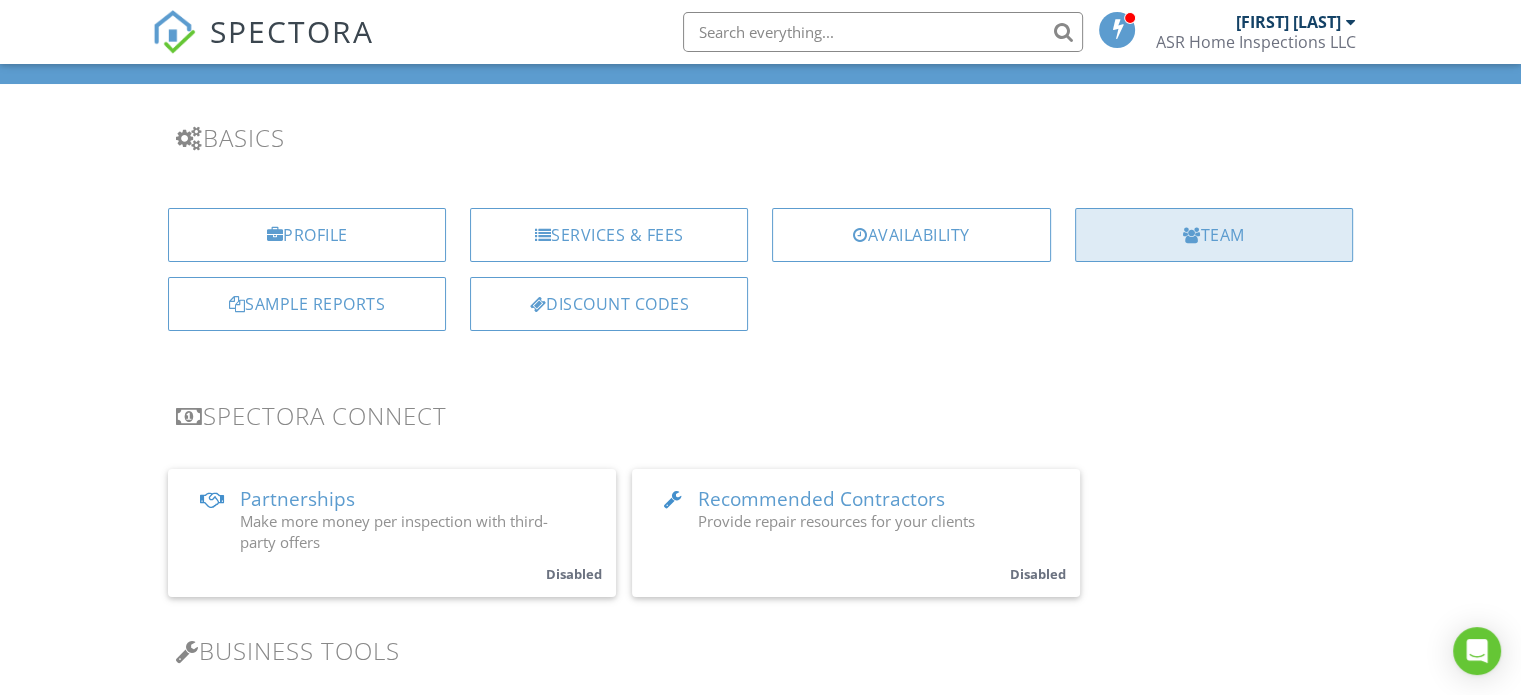 click on "Team" at bounding box center (1214, 235) 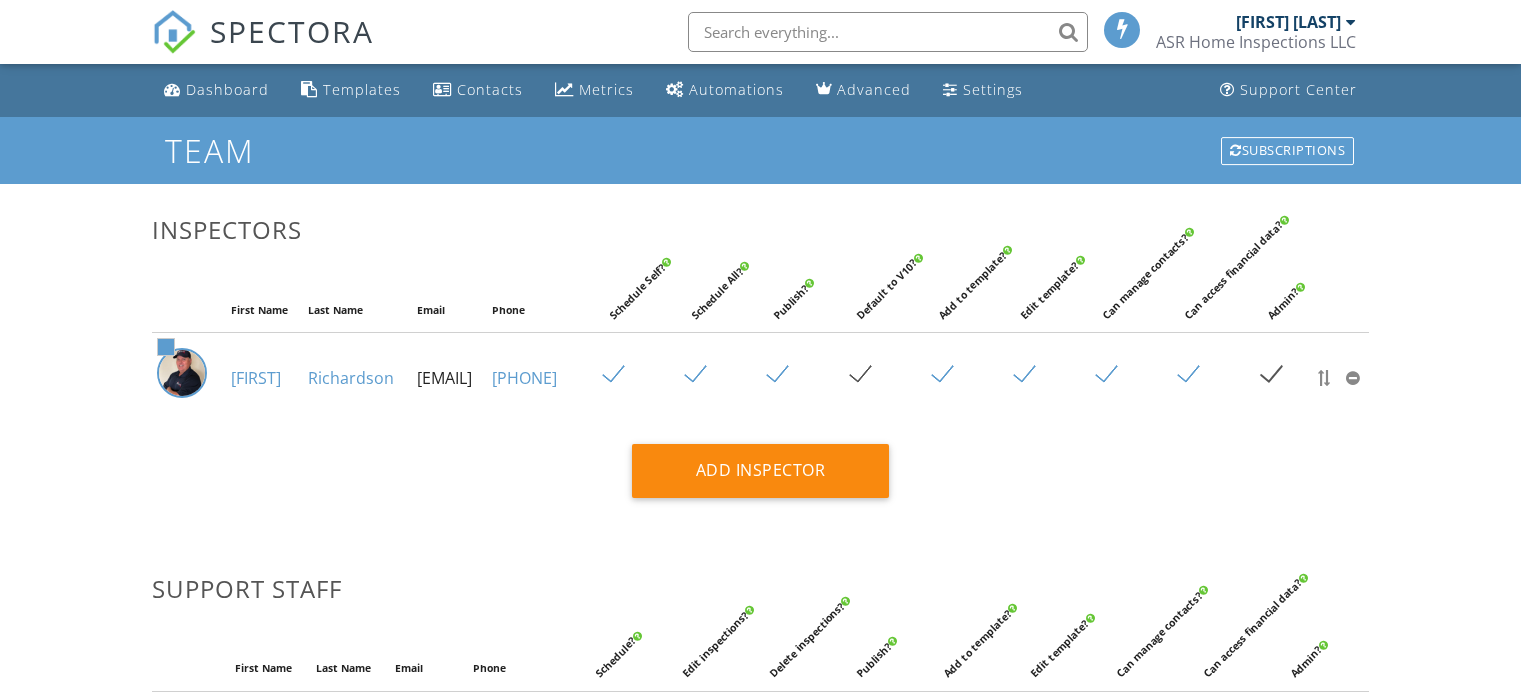 scroll, scrollTop: 0, scrollLeft: 0, axis: both 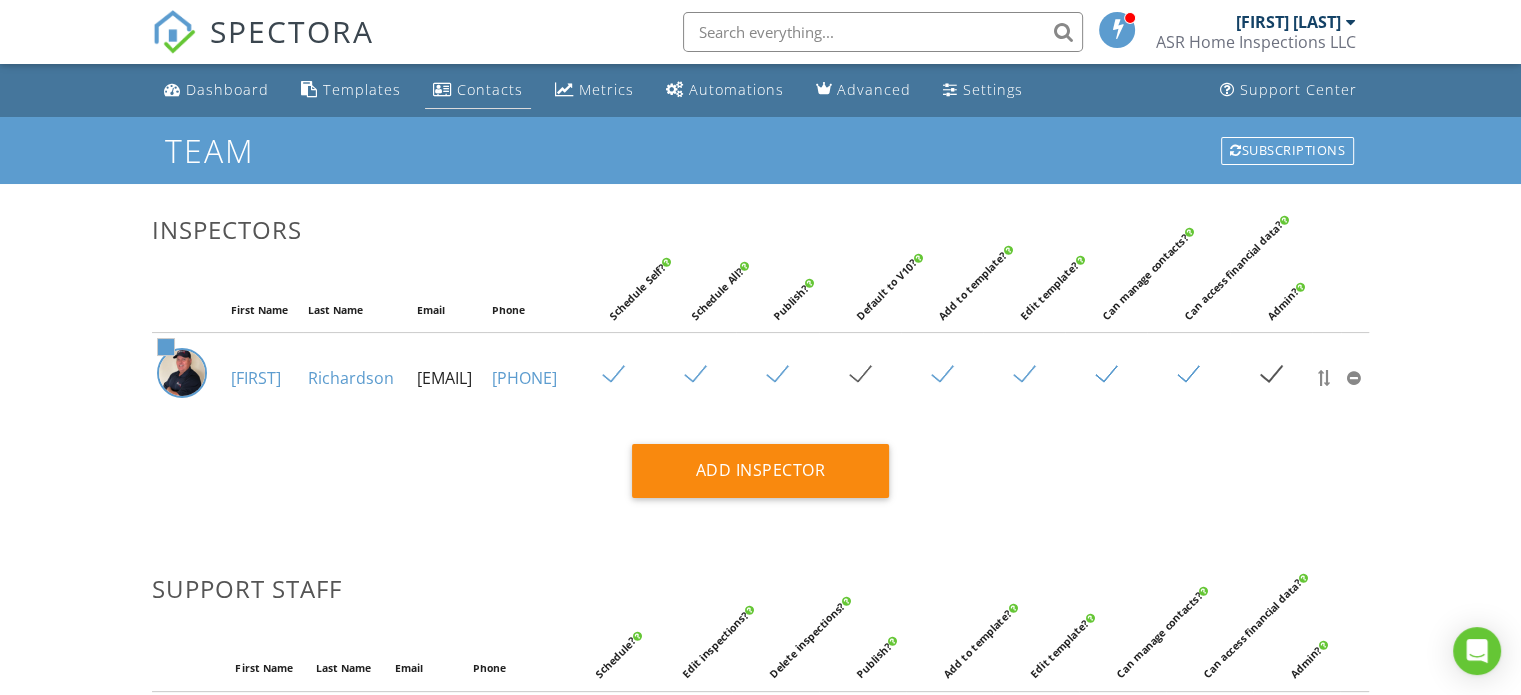 click on "Contacts" at bounding box center [490, 89] 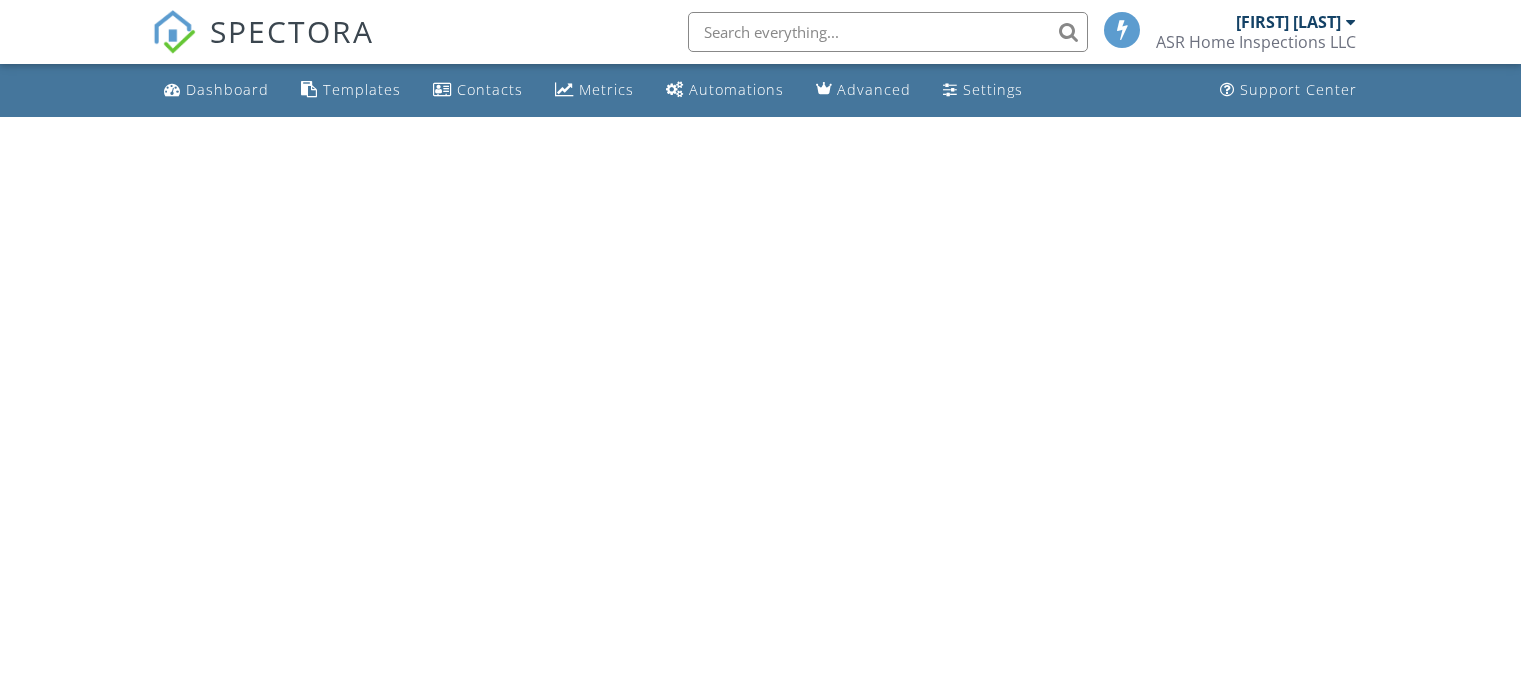scroll, scrollTop: 0, scrollLeft: 0, axis: both 